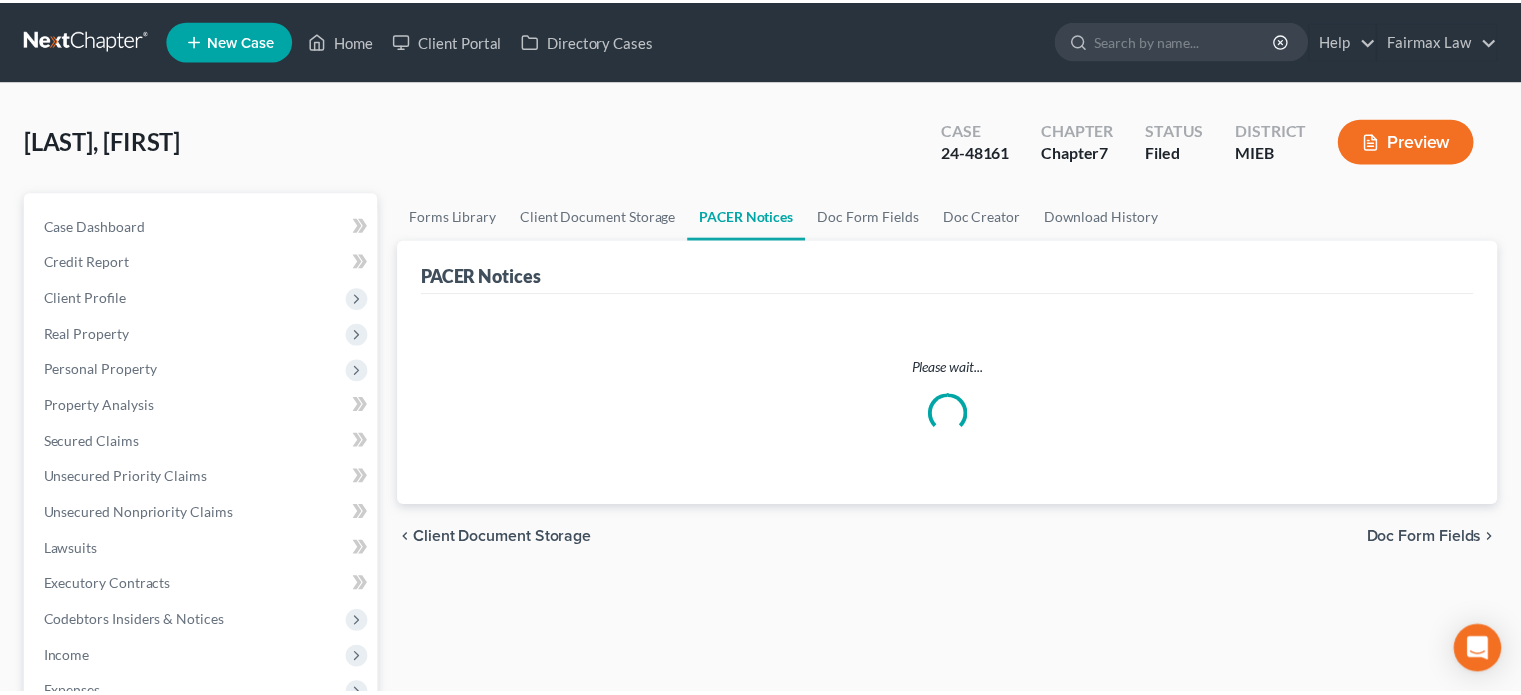 scroll, scrollTop: 0, scrollLeft: 0, axis: both 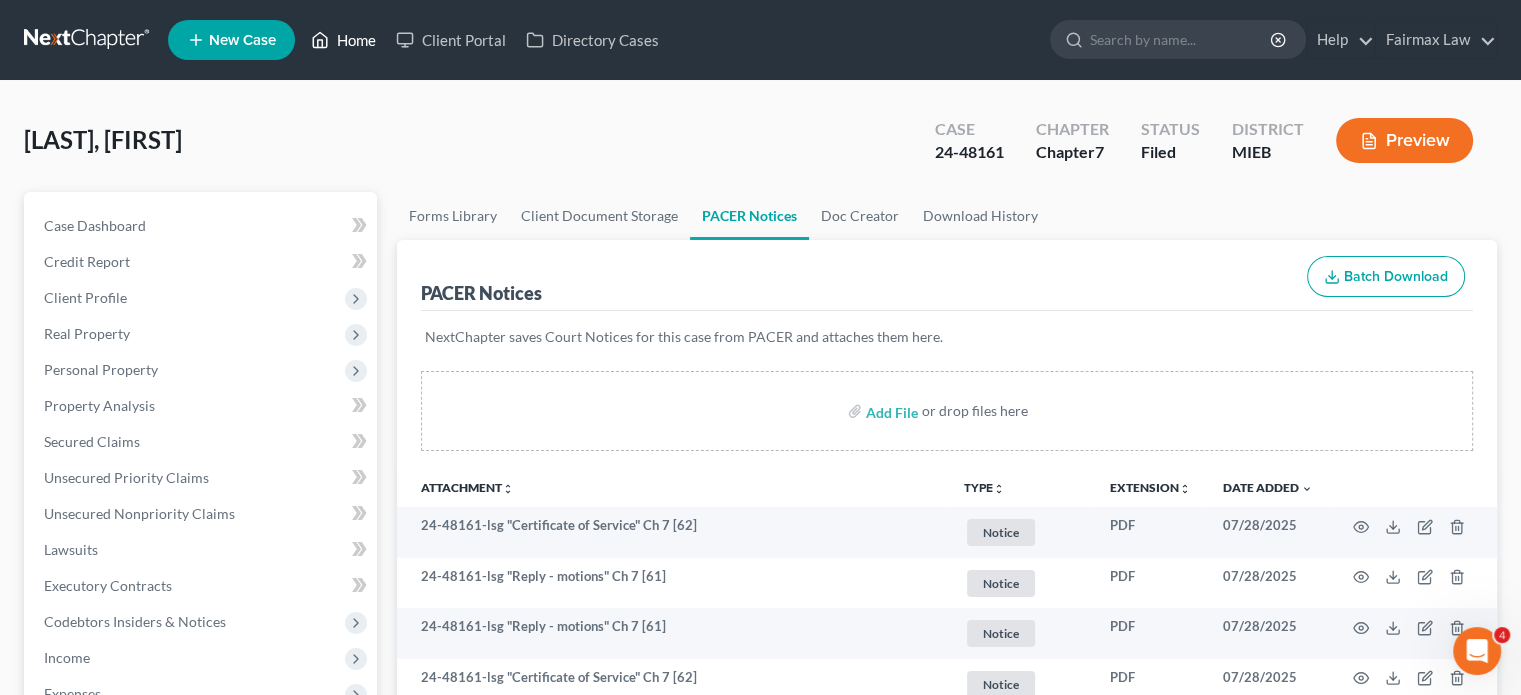 click on "Home" at bounding box center (343, 40) 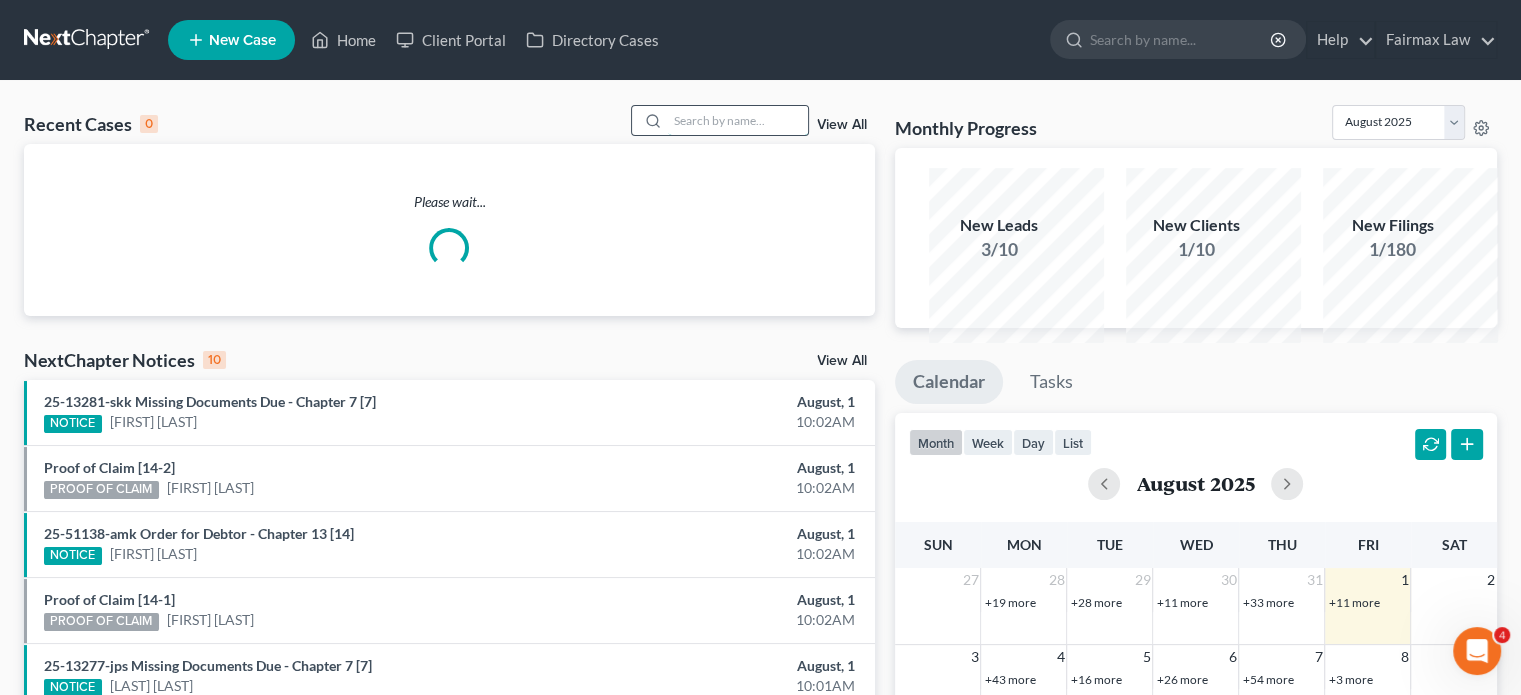 click at bounding box center [738, 120] 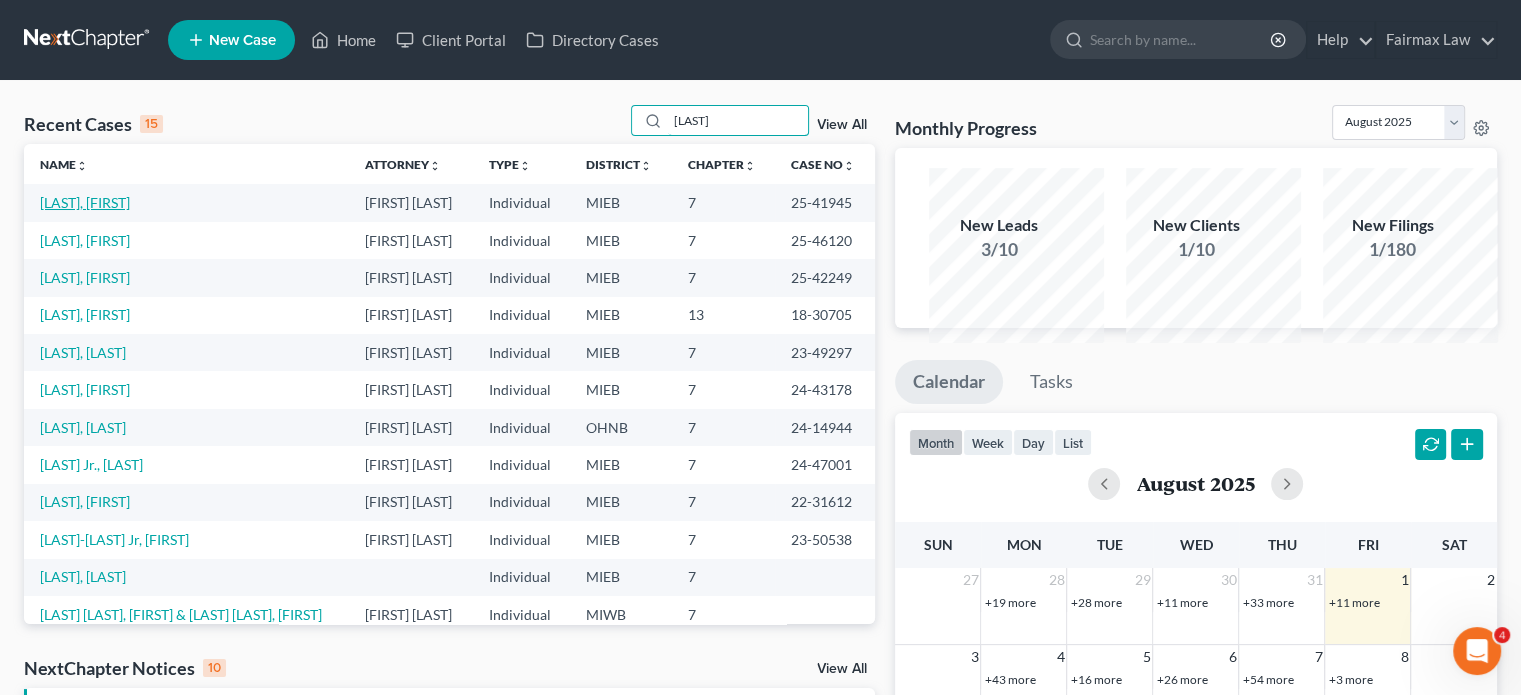 type on "[LAST]" 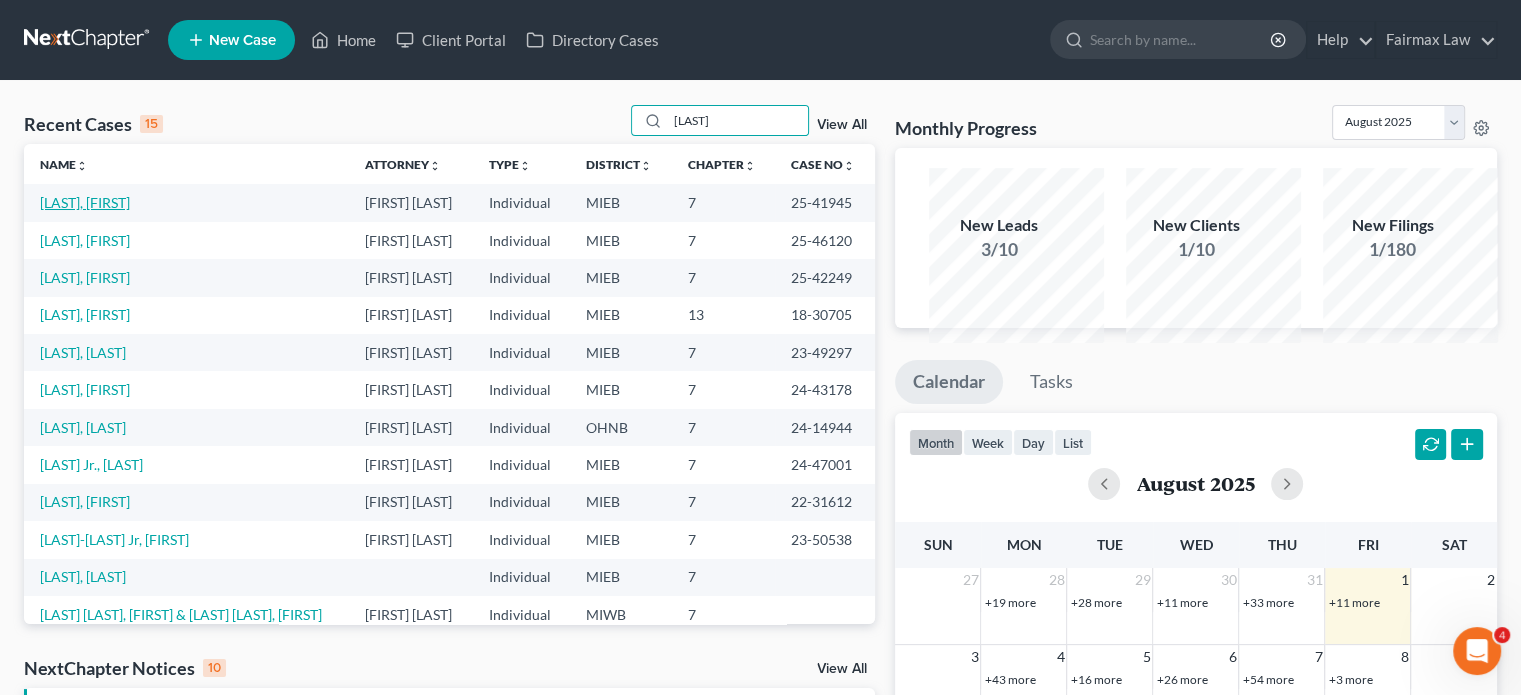 click on "[LAST], [FIRST]" at bounding box center (85, 202) 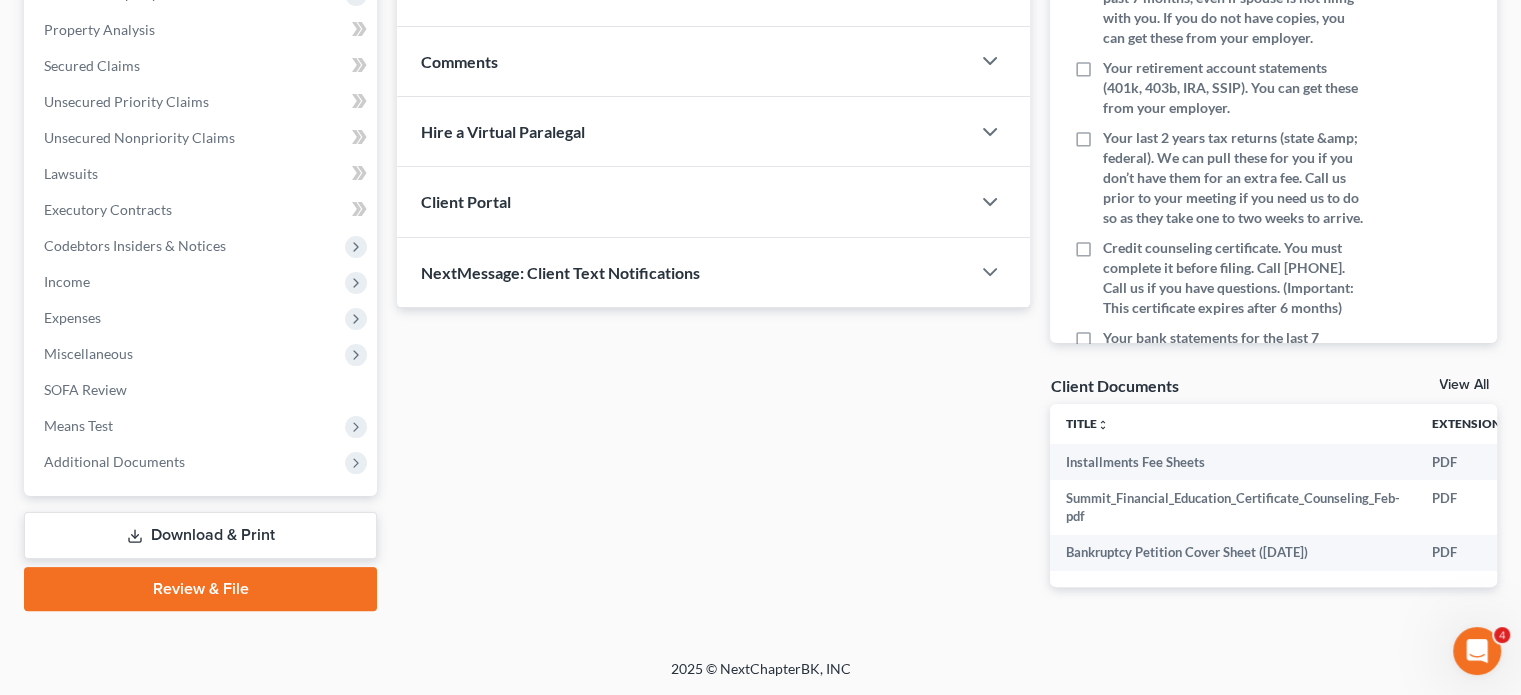 scroll, scrollTop: 584, scrollLeft: 0, axis: vertical 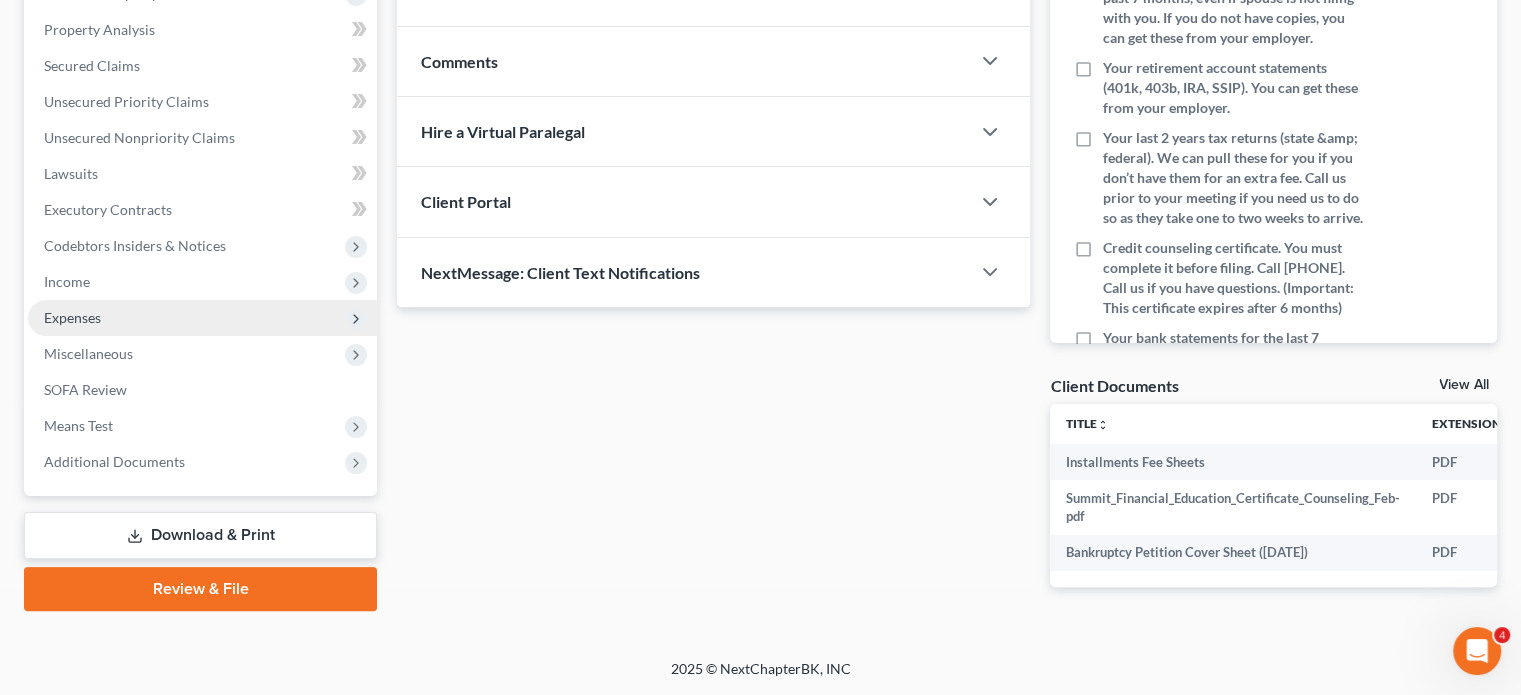 click on "Expenses" at bounding box center (202, 318) 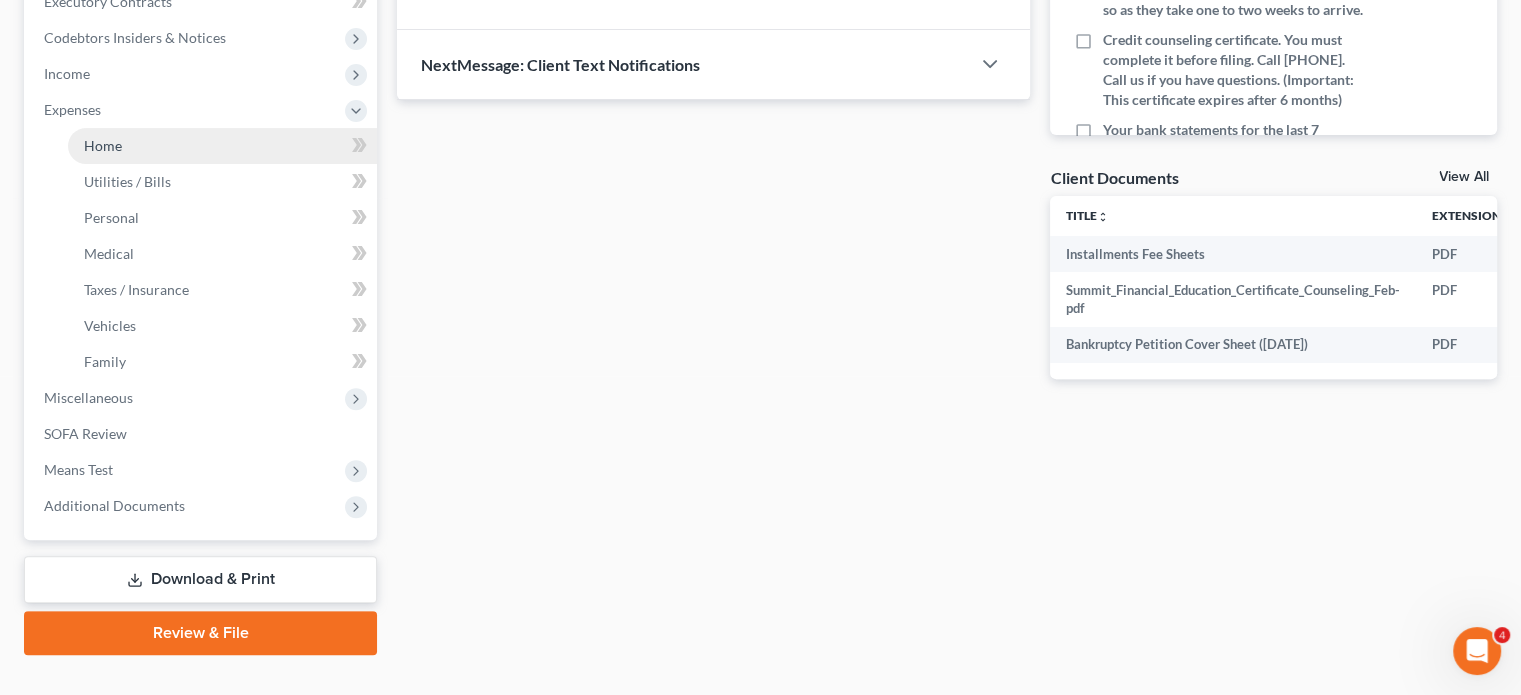 click on "Home" at bounding box center [222, 146] 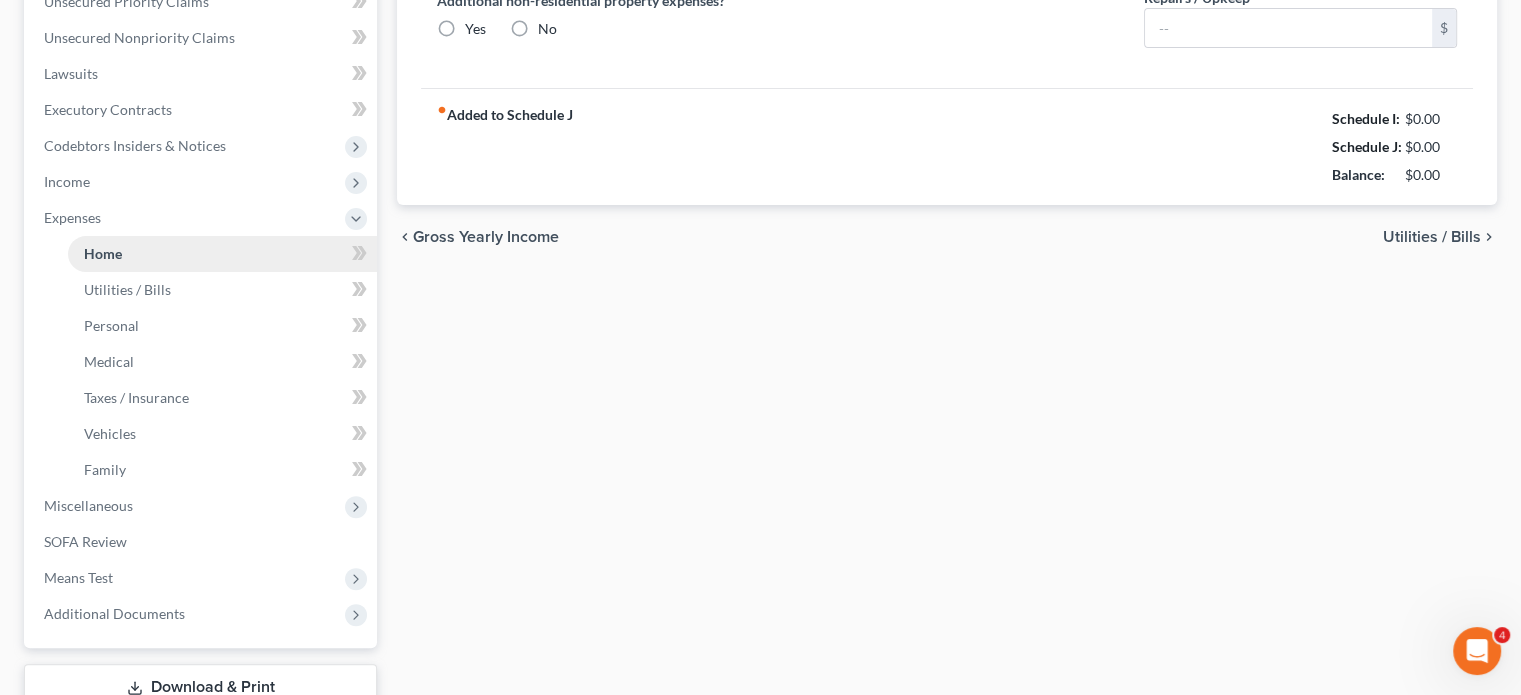 type on "800.00" 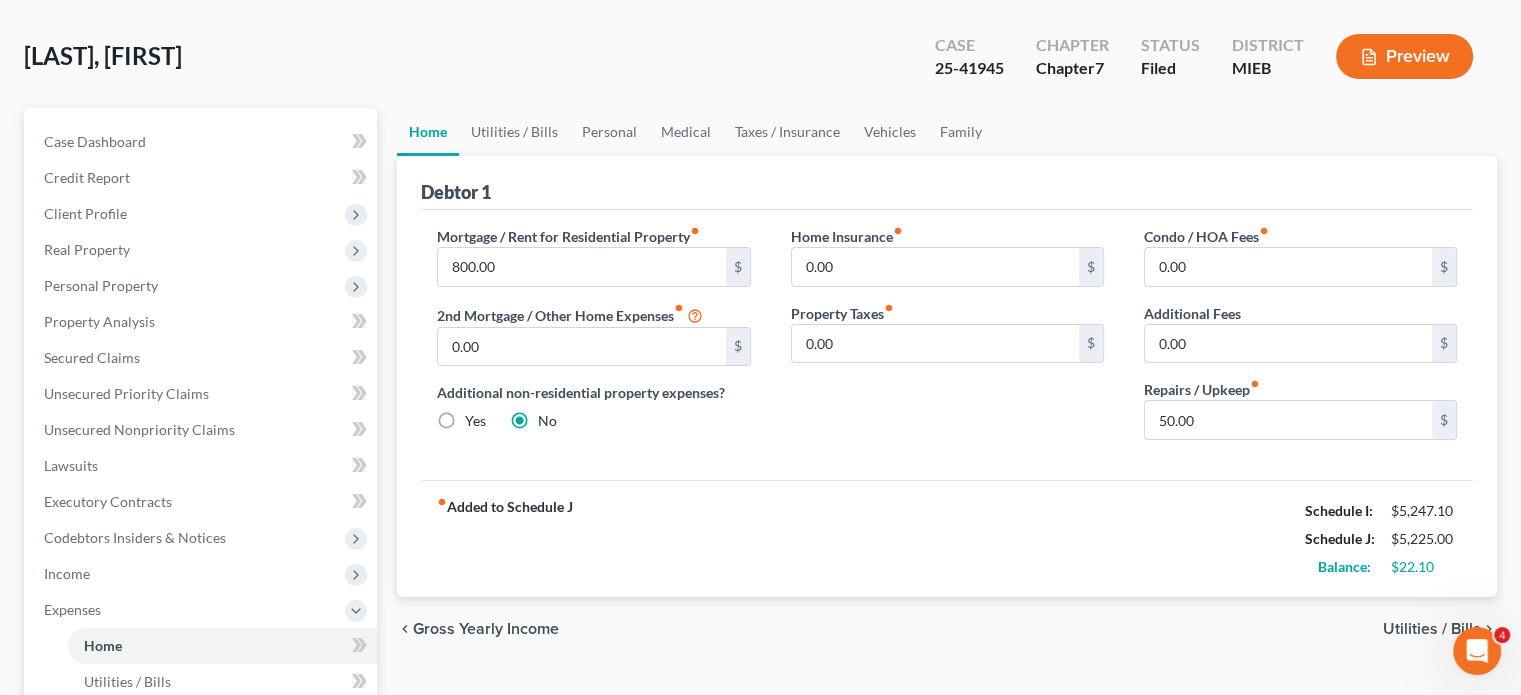 scroll, scrollTop: 86, scrollLeft: 0, axis: vertical 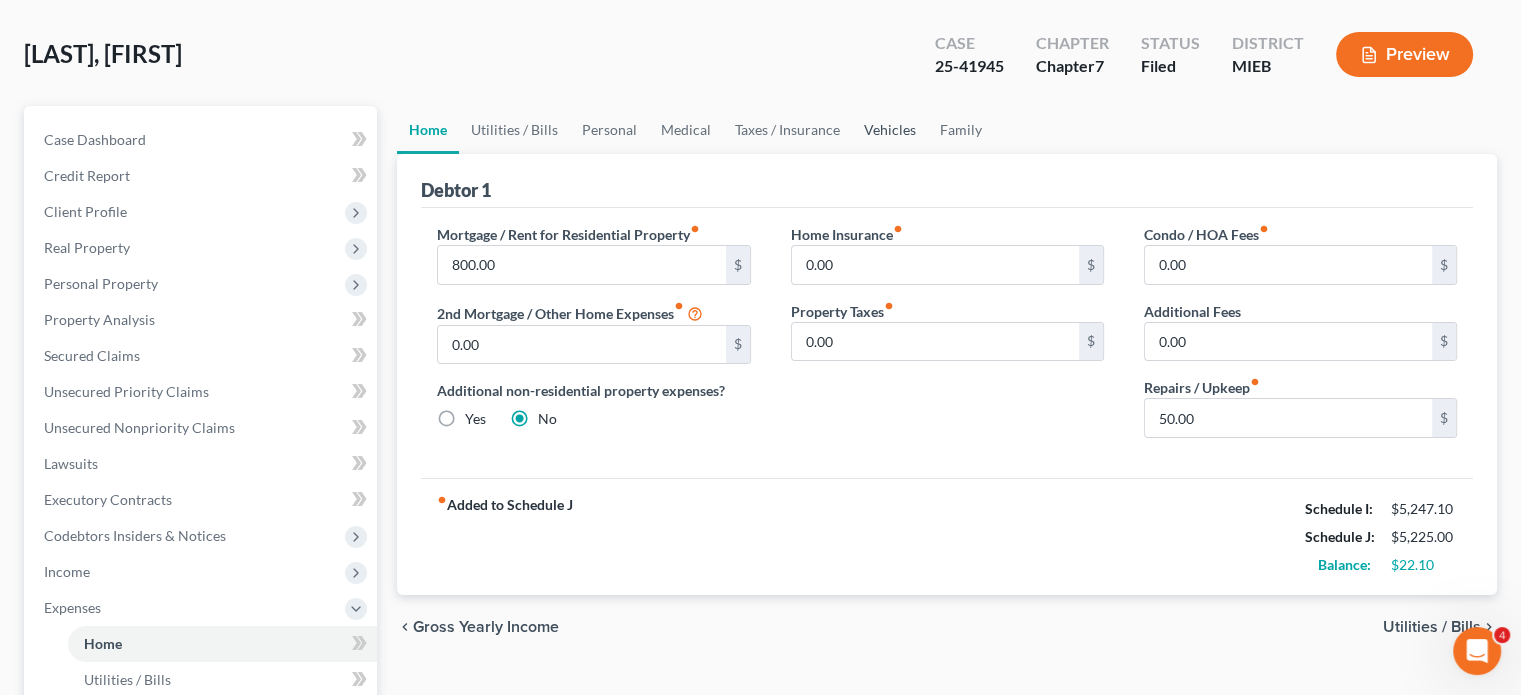 click on "Vehicles" at bounding box center [890, 130] 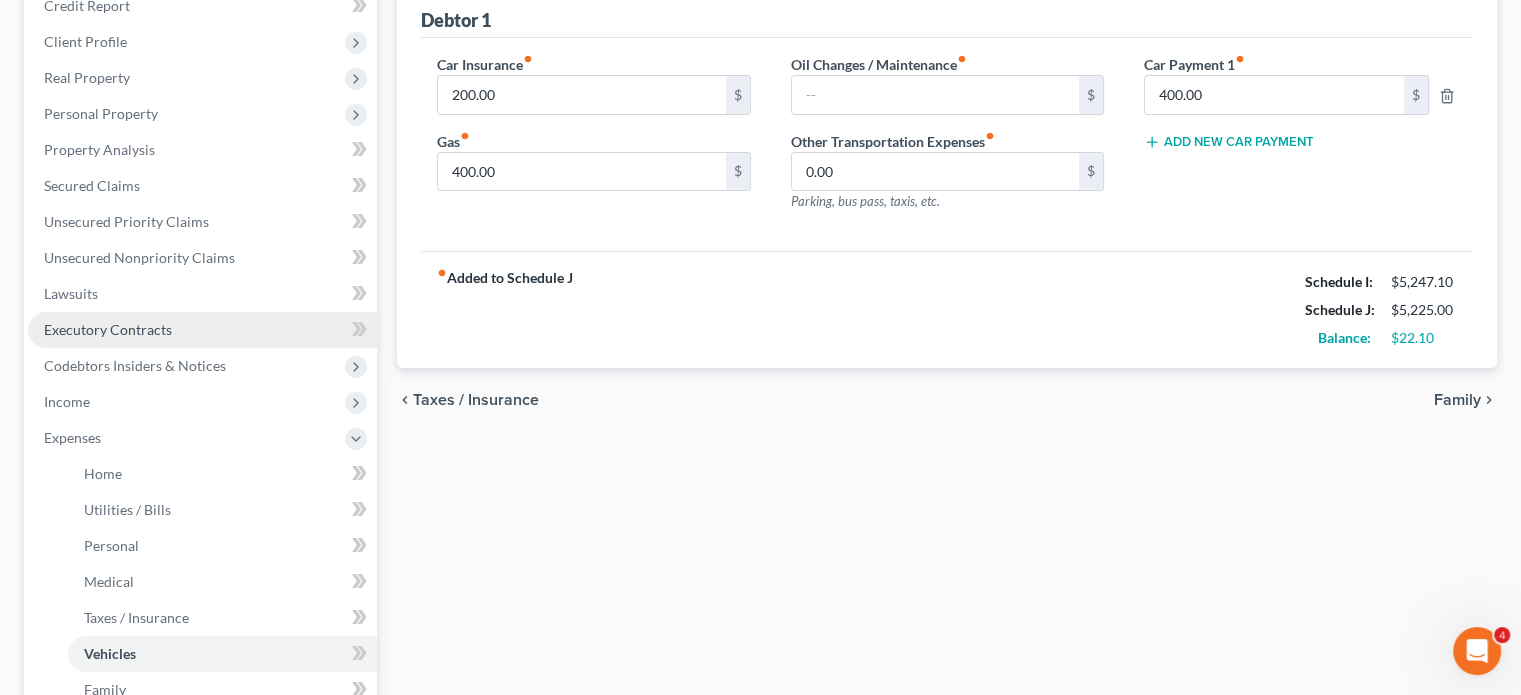 scroll, scrollTop: 259, scrollLeft: 0, axis: vertical 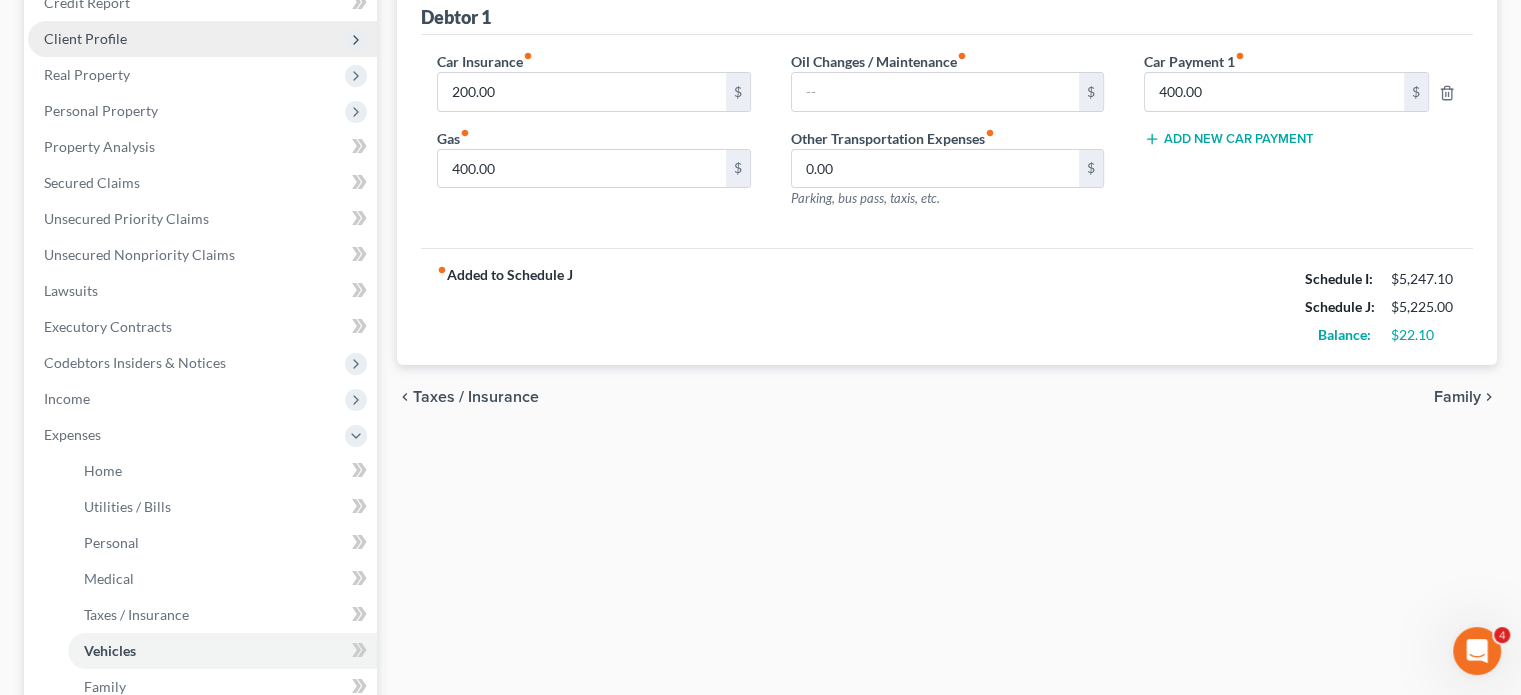 click on "Client Profile" at bounding box center (202, 39) 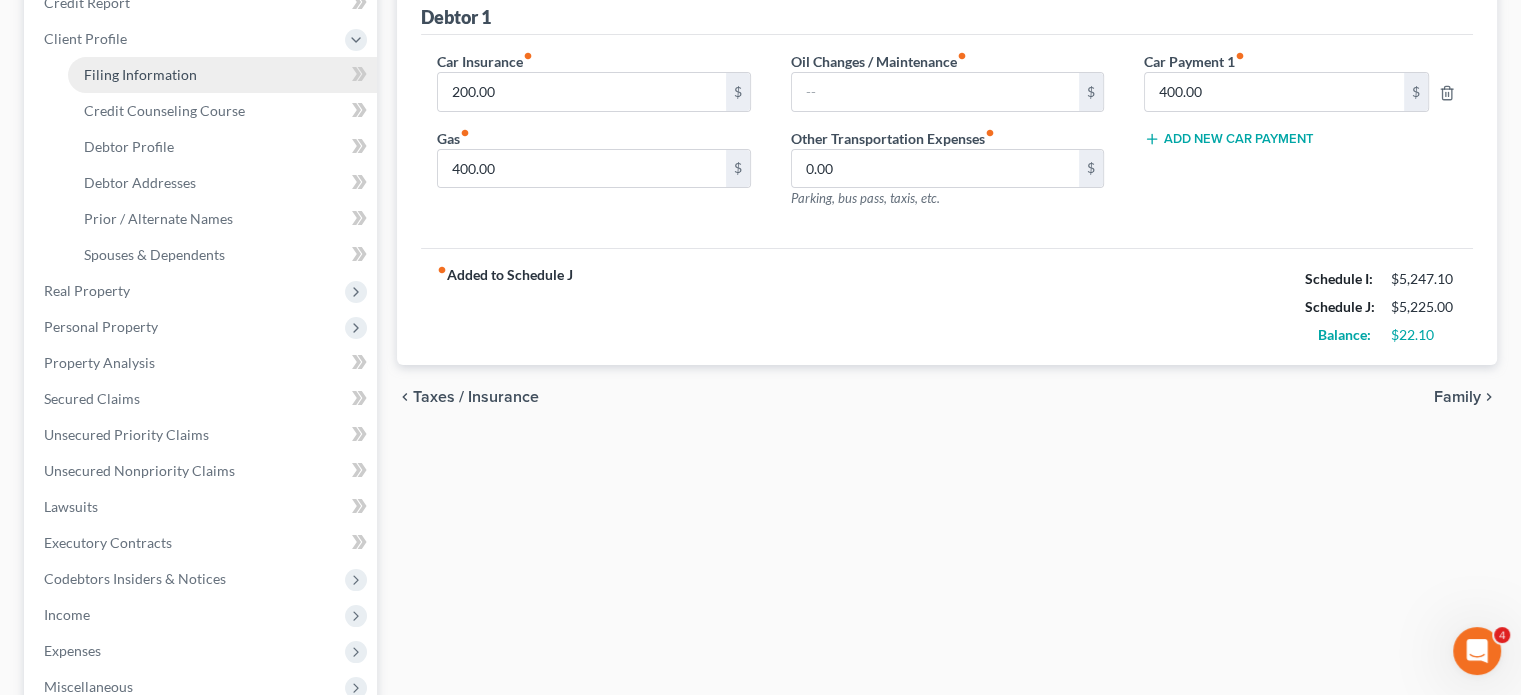 click on "Filing Information" at bounding box center [140, 74] 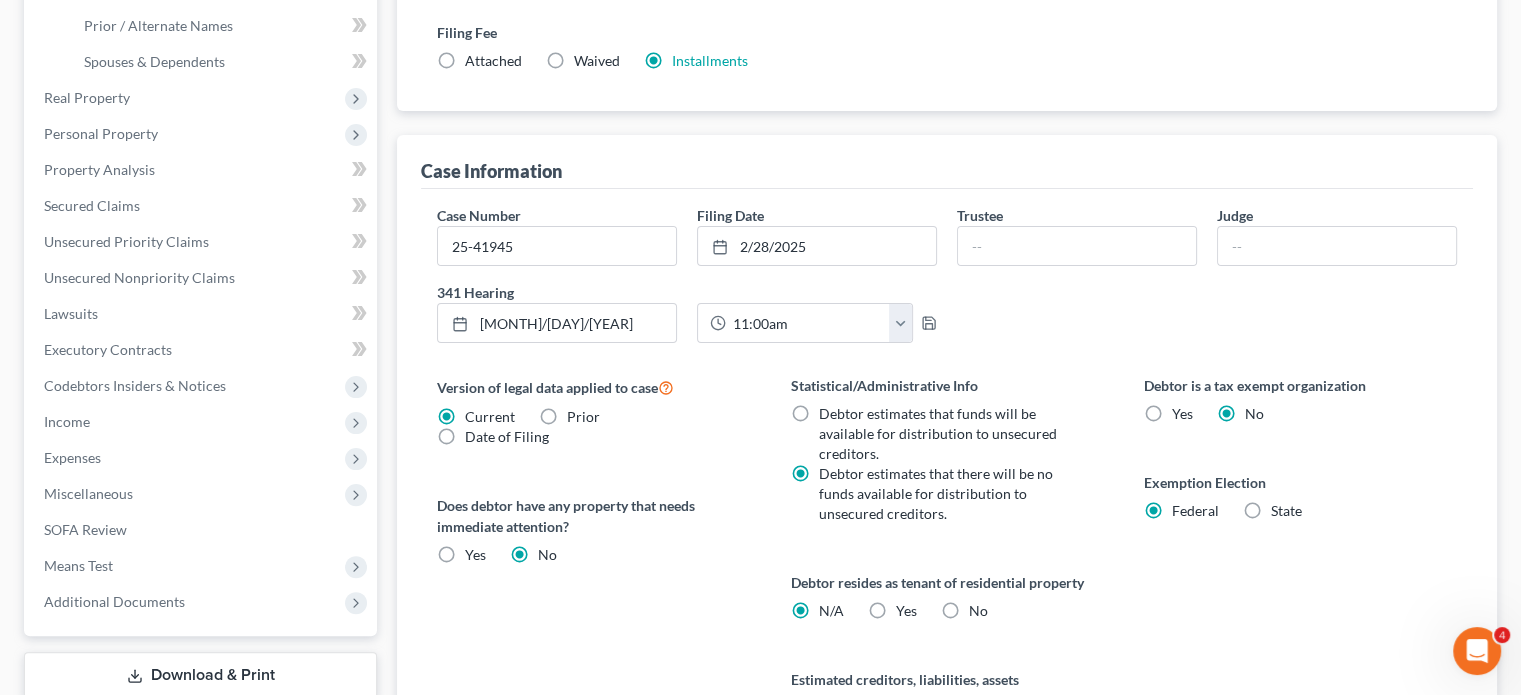 scroll, scrollTop: 452, scrollLeft: 0, axis: vertical 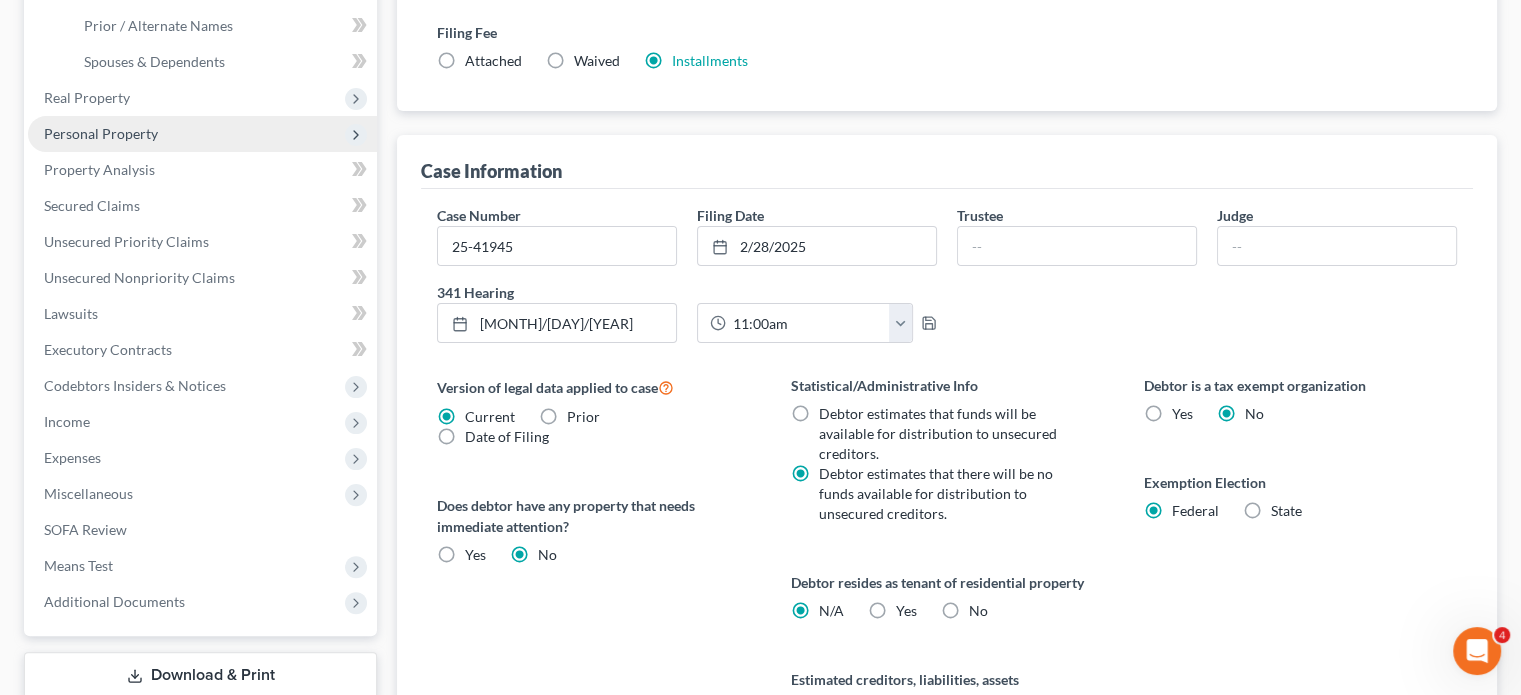 click on "Personal Property" at bounding box center [202, 134] 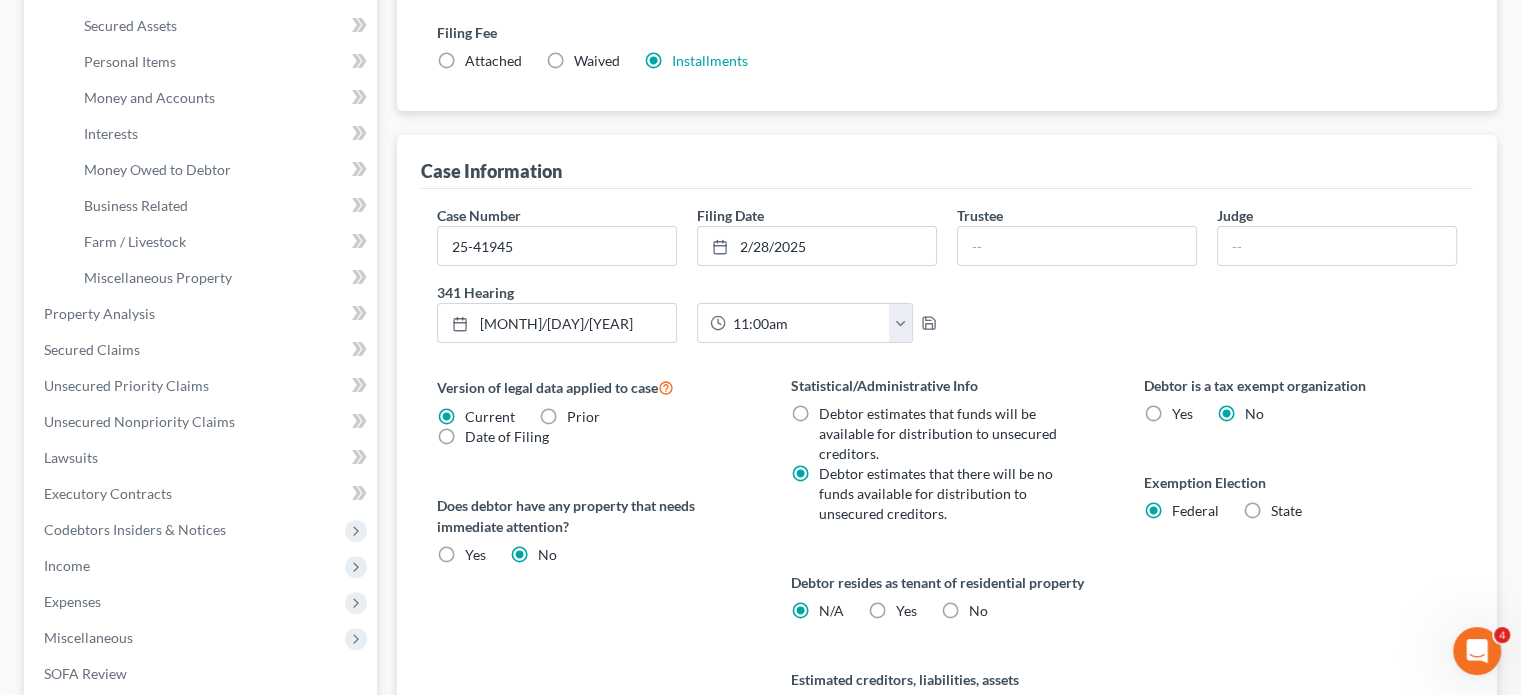 click on "Vehicles Owned" at bounding box center (134, -47) 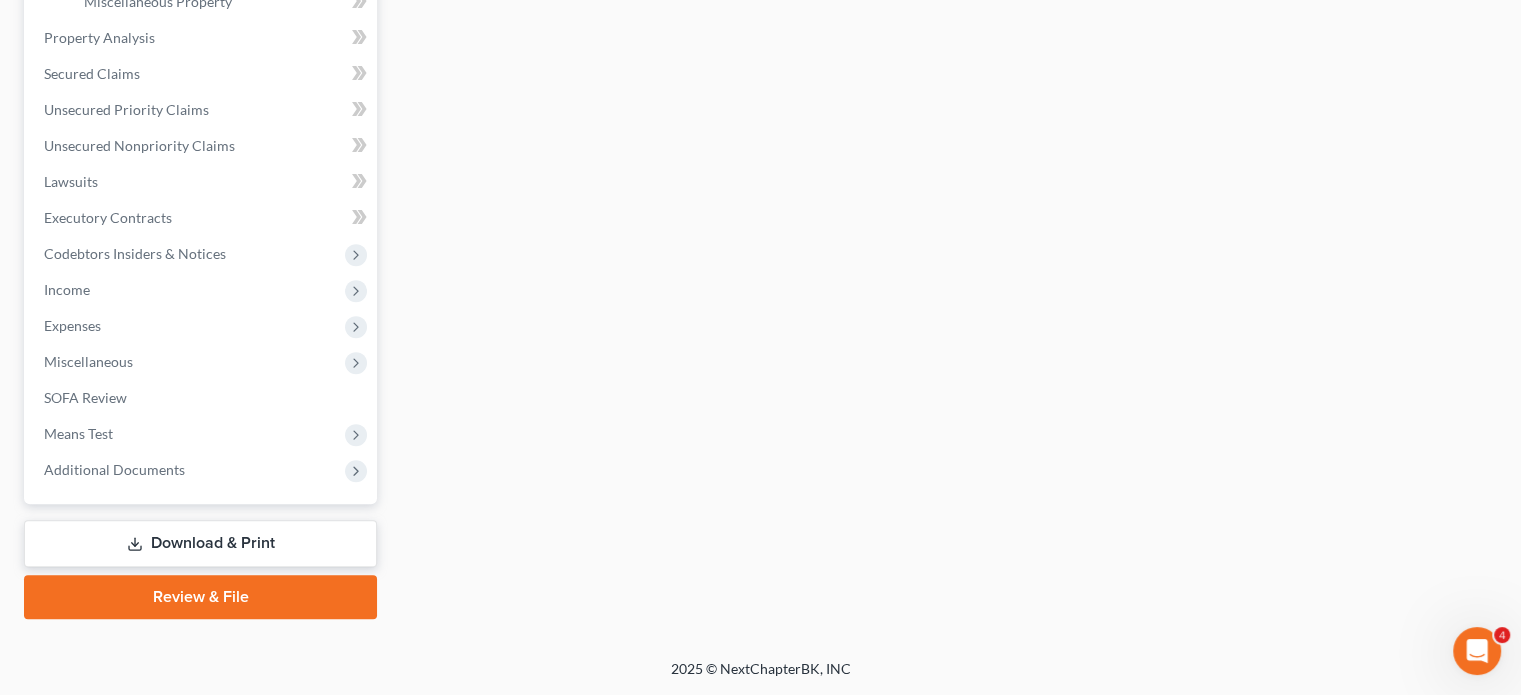 scroll, scrollTop: 939, scrollLeft: 0, axis: vertical 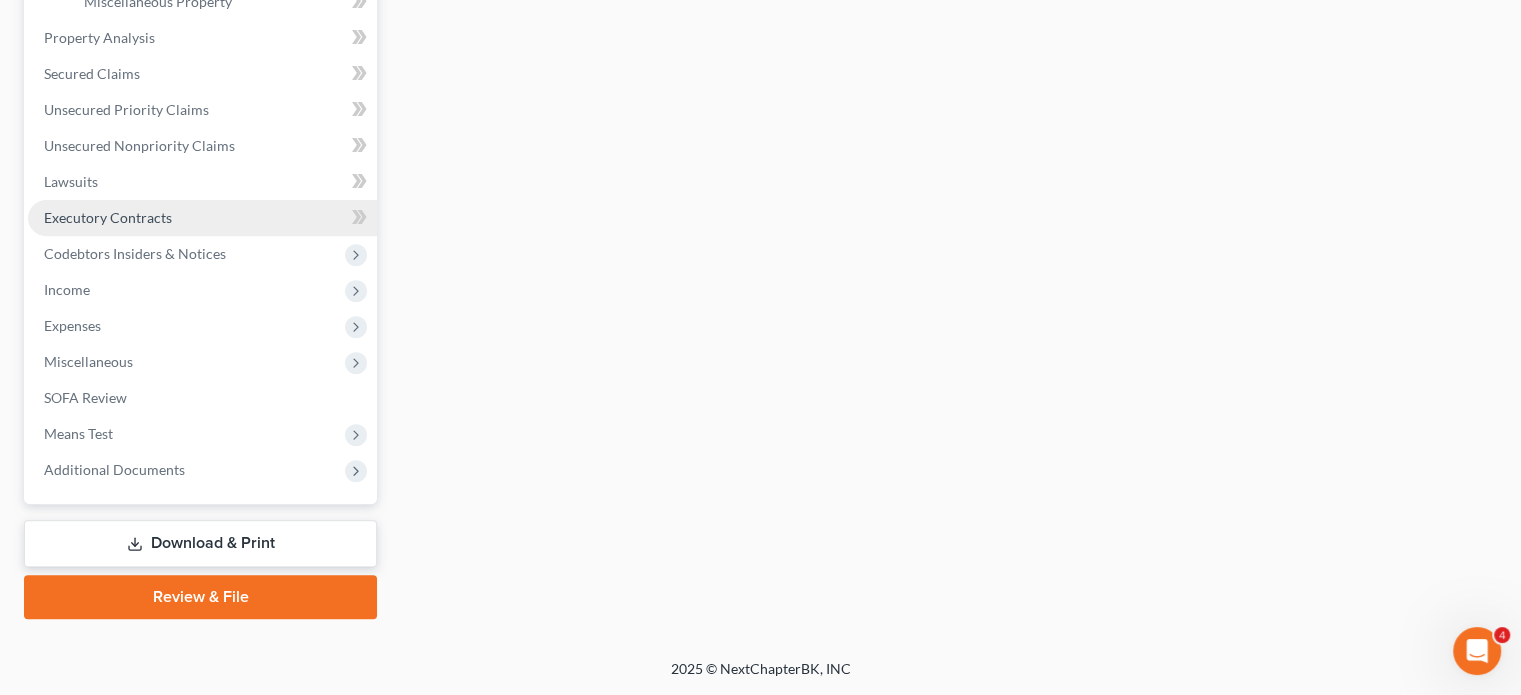 click on "Executory Contracts" at bounding box center (202, 218) 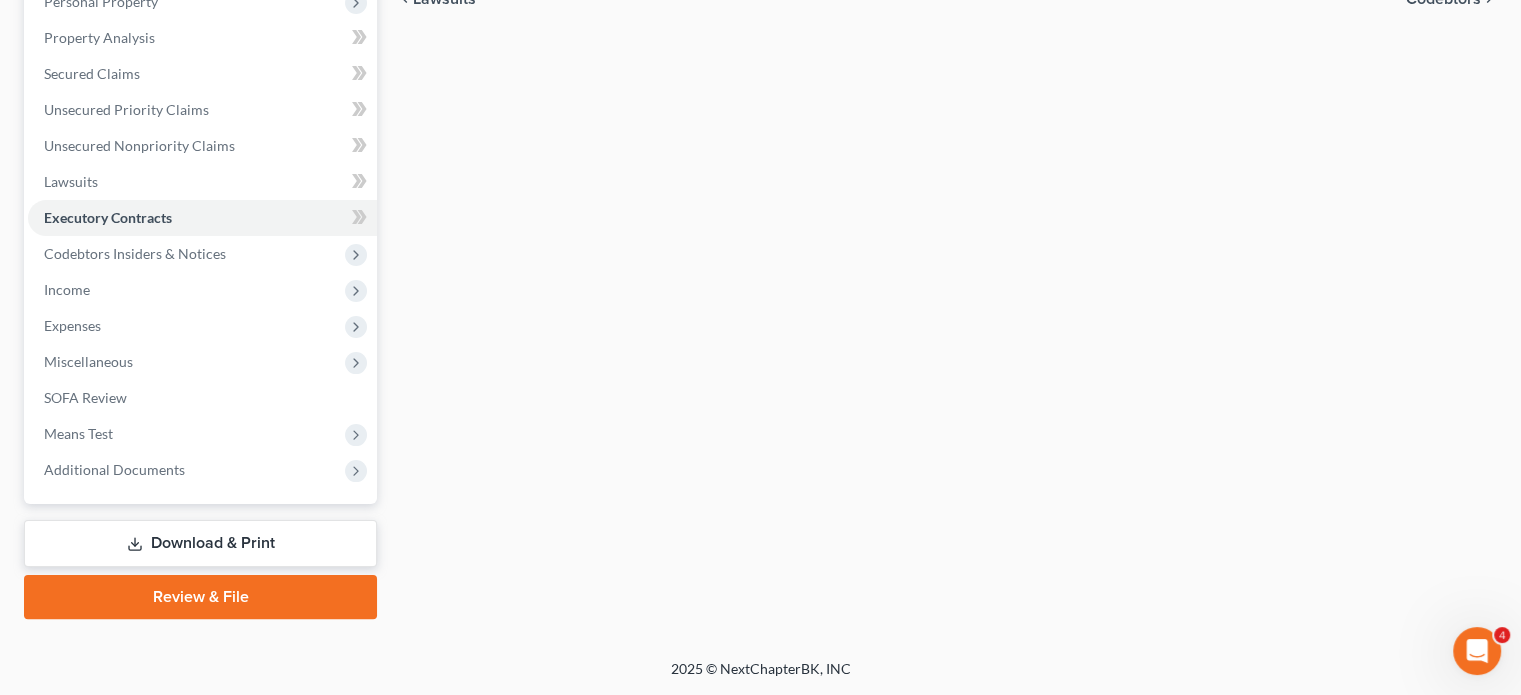 scroll, scrollTop: 588, scrollLeft: 0, axis: vertical 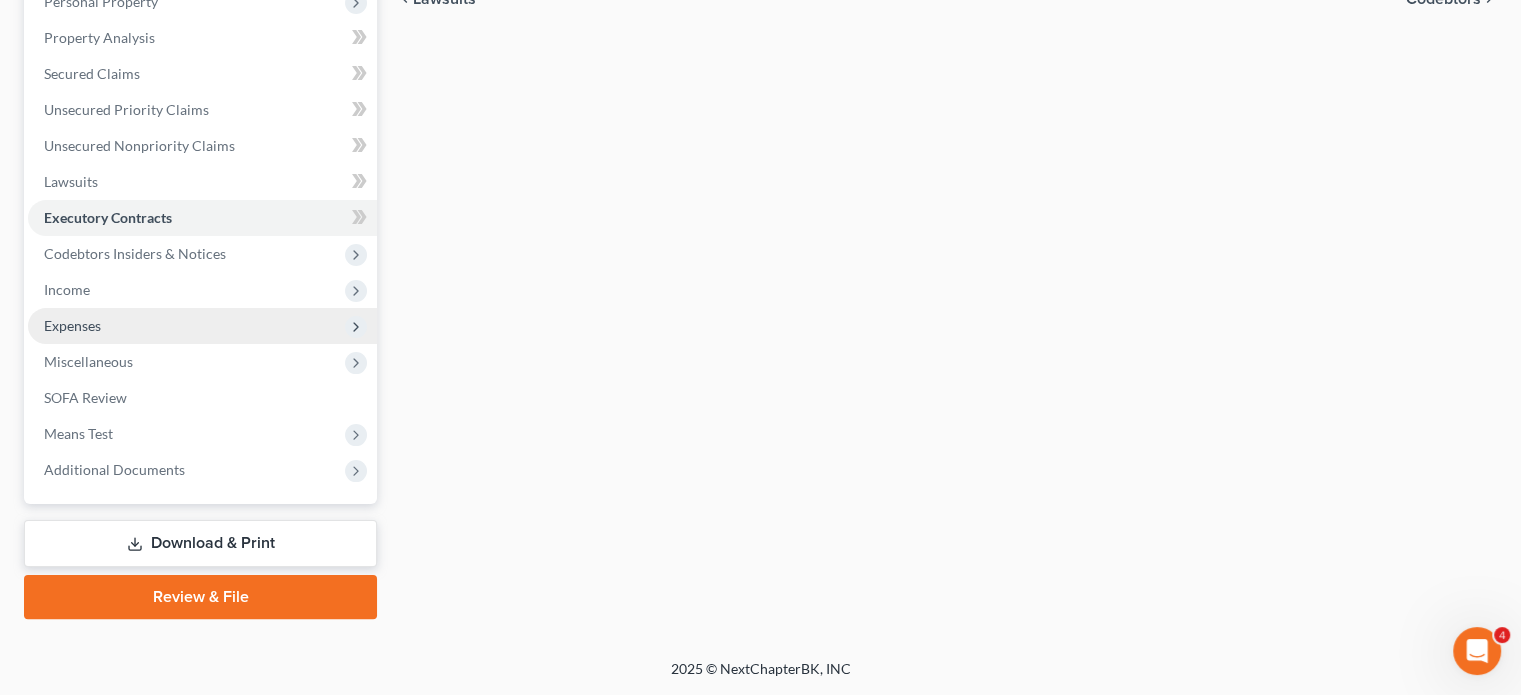 click on "Expenses" at bounding box center [202, 326] 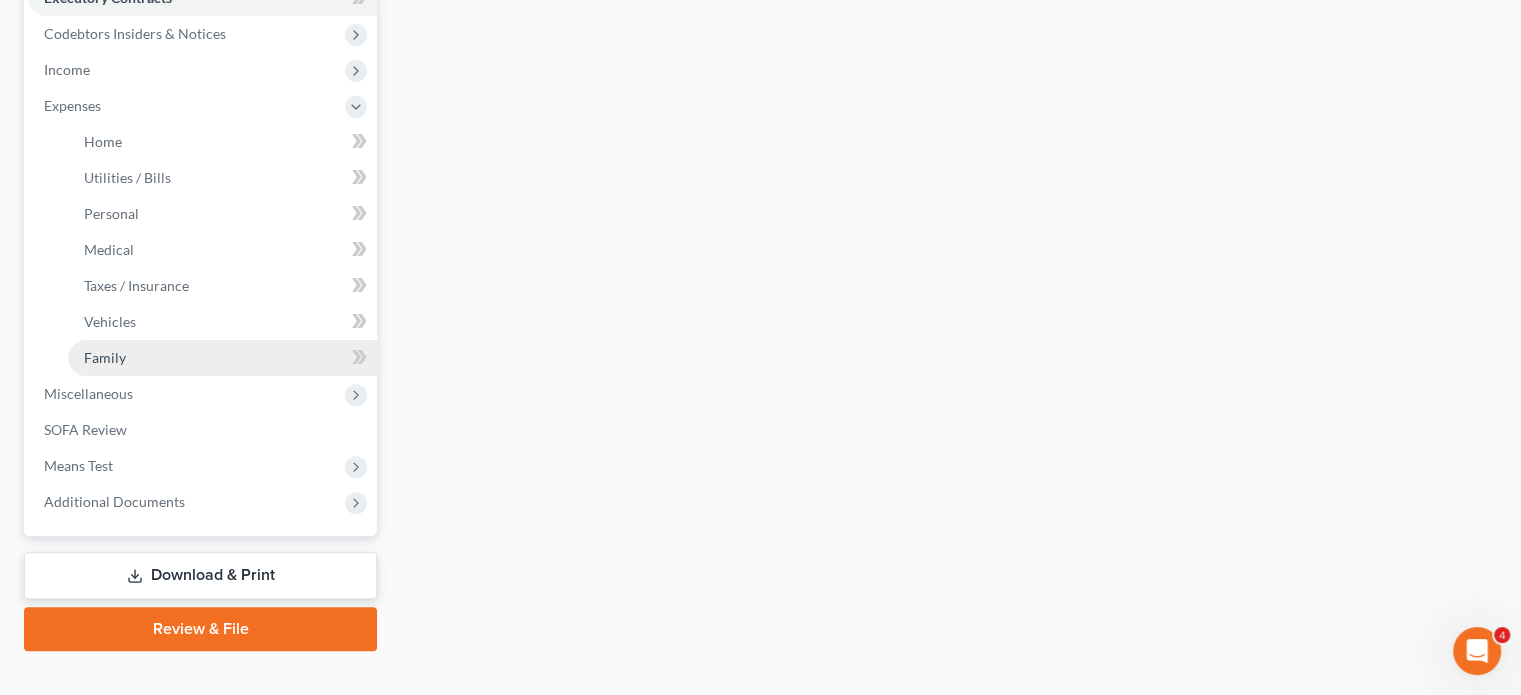 click on "Family" at bounding box center (222, 358) 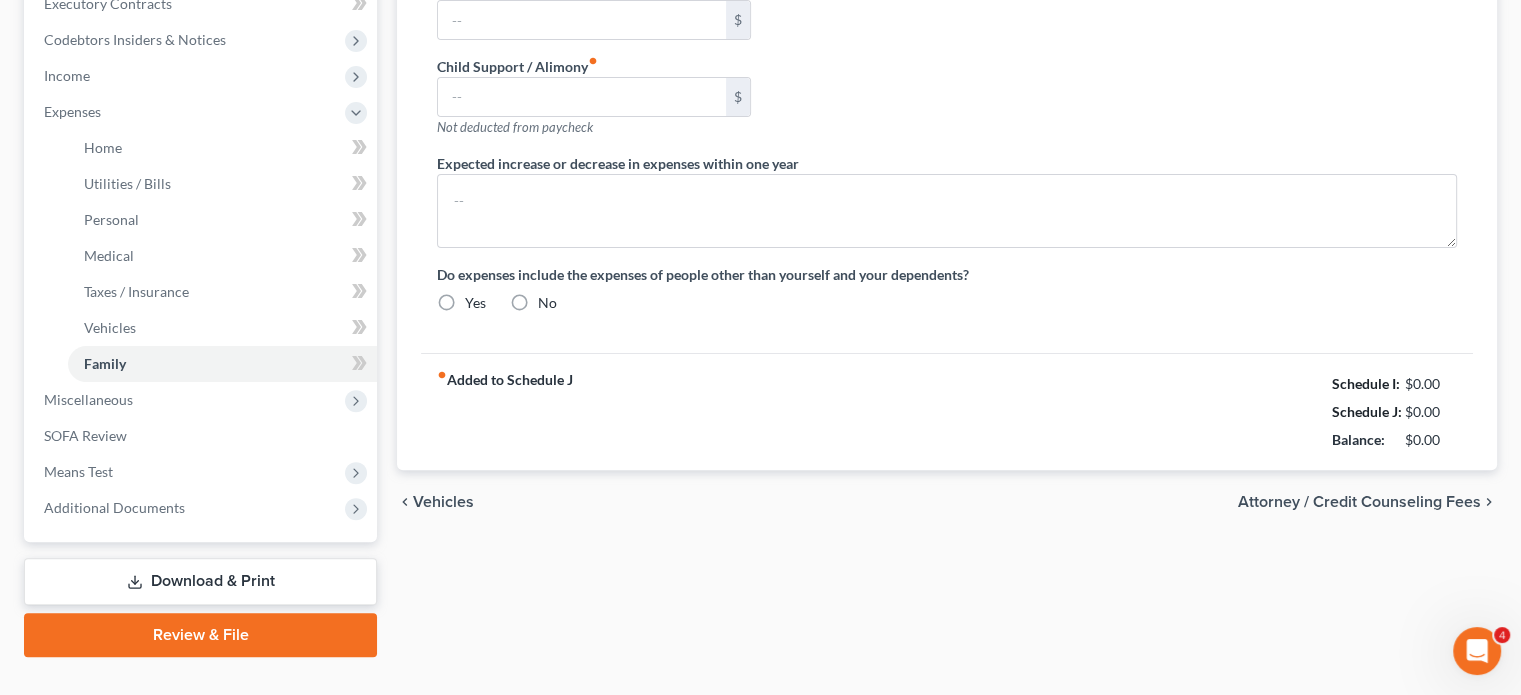 type on "150.00" 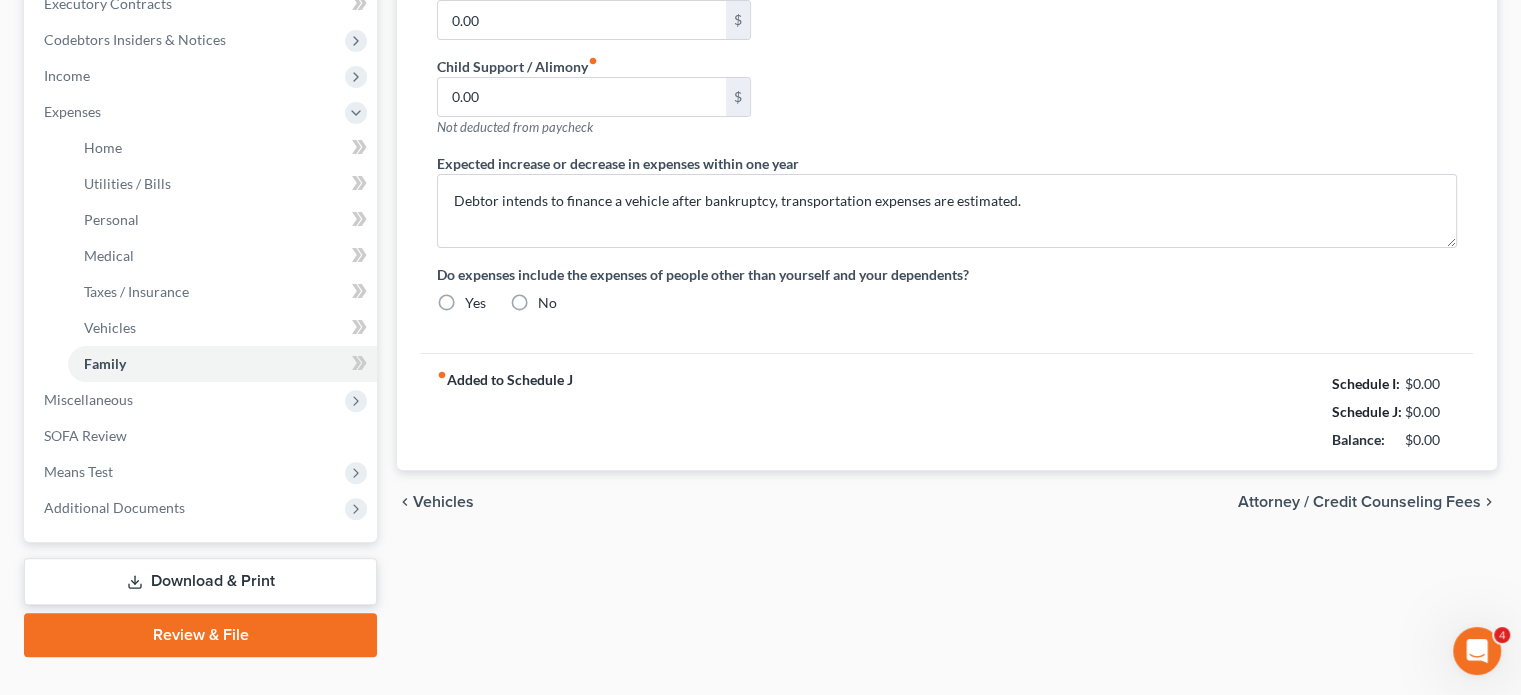 radio on "true" 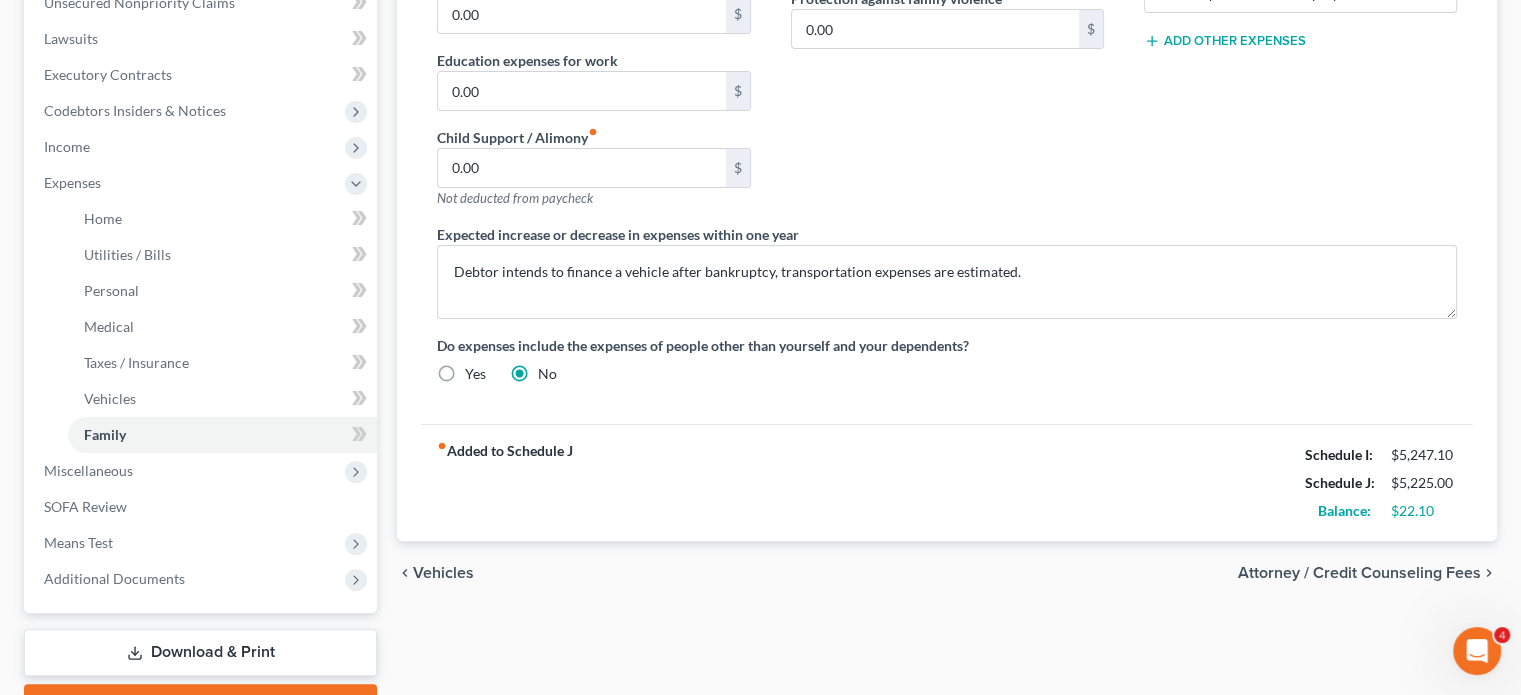 scroll, scrollTop: 510, scrollLeft: 0, axis: vertical 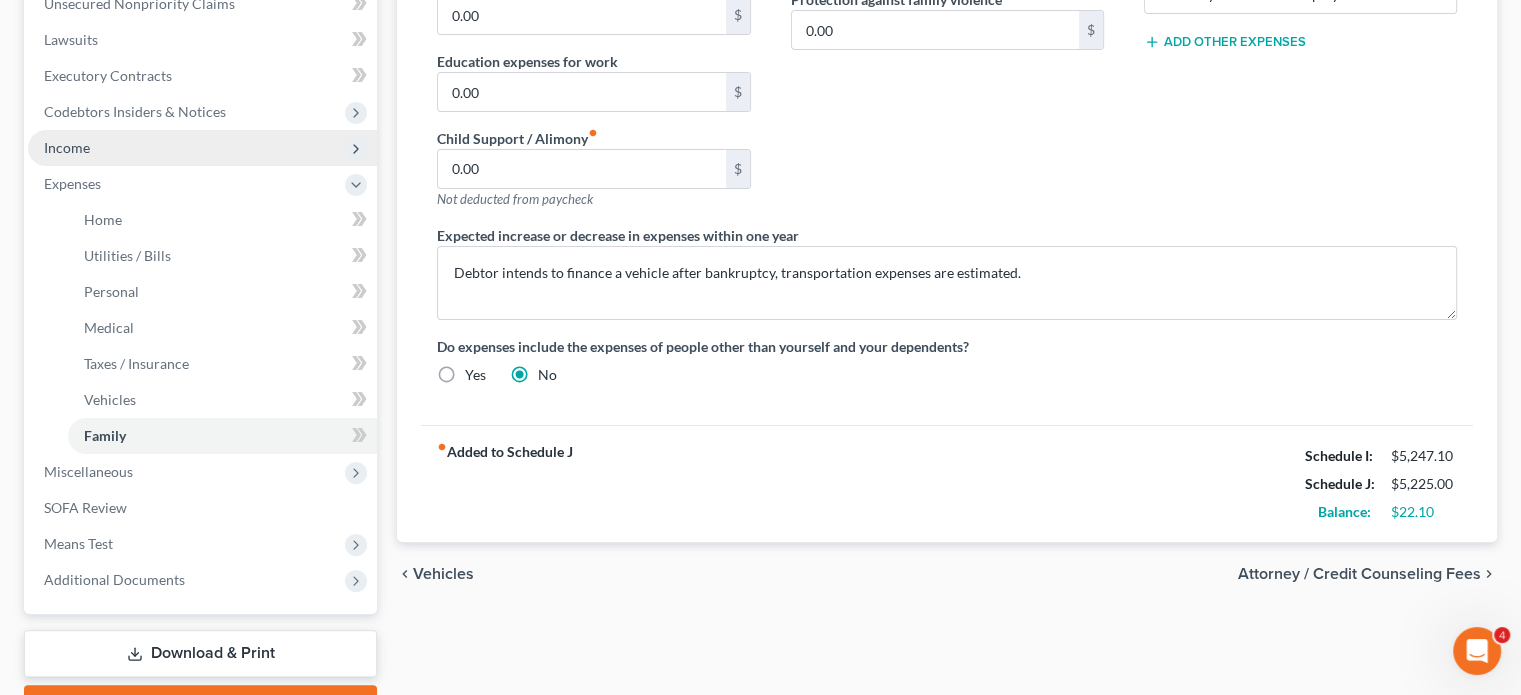 click on "Income" at bounding box center [202, 148] 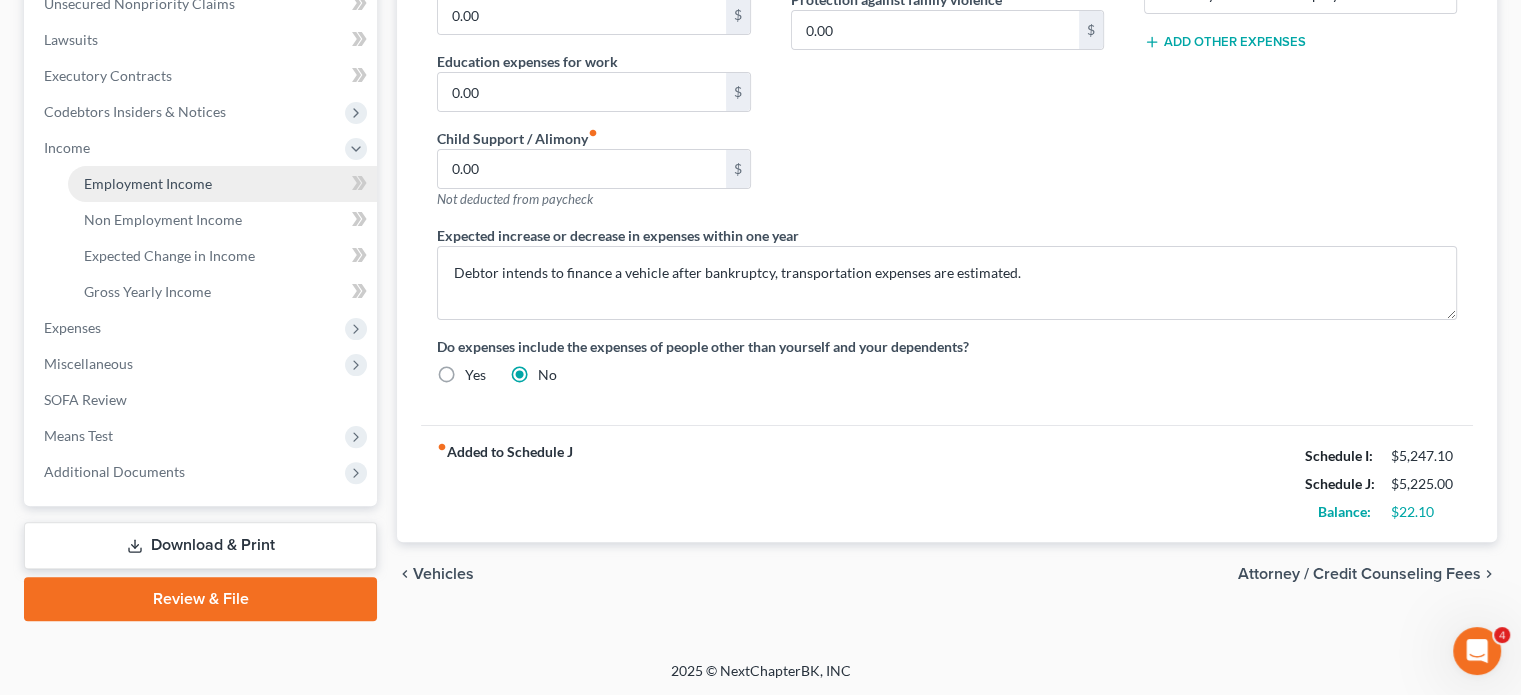 click on "Employment Income" at bounding box center (222, 184) 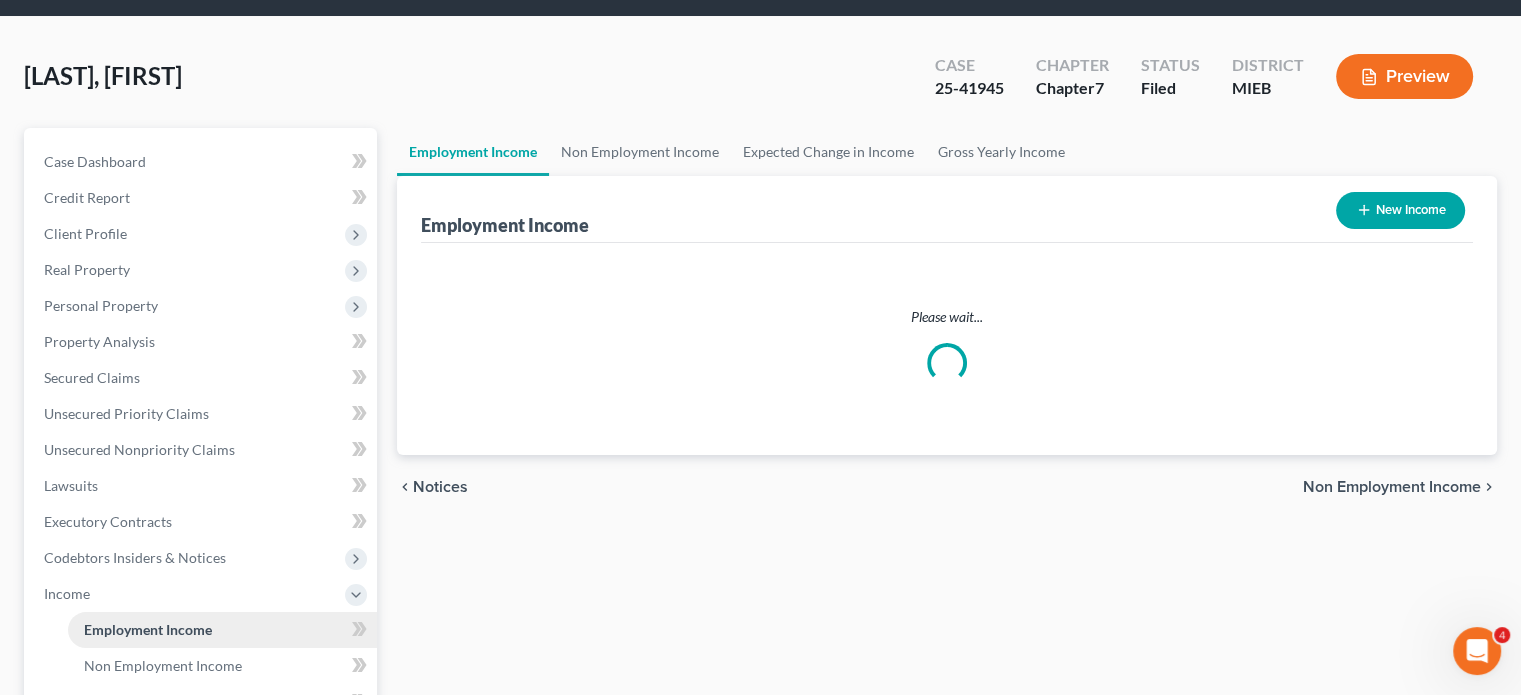 scroll, scrollTop: 0, scrollLeft: 0, axis: both 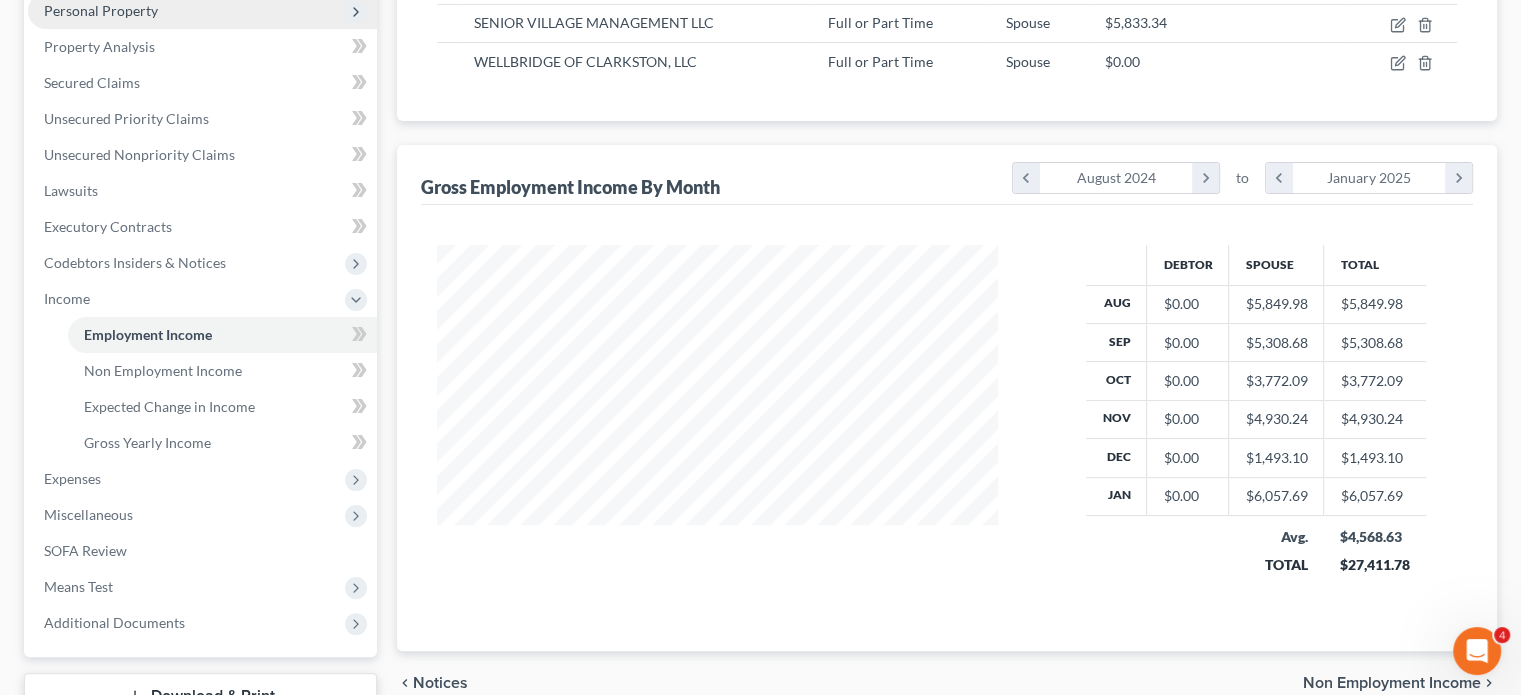 click on "Personal Property" at bounding box center [202, 11] 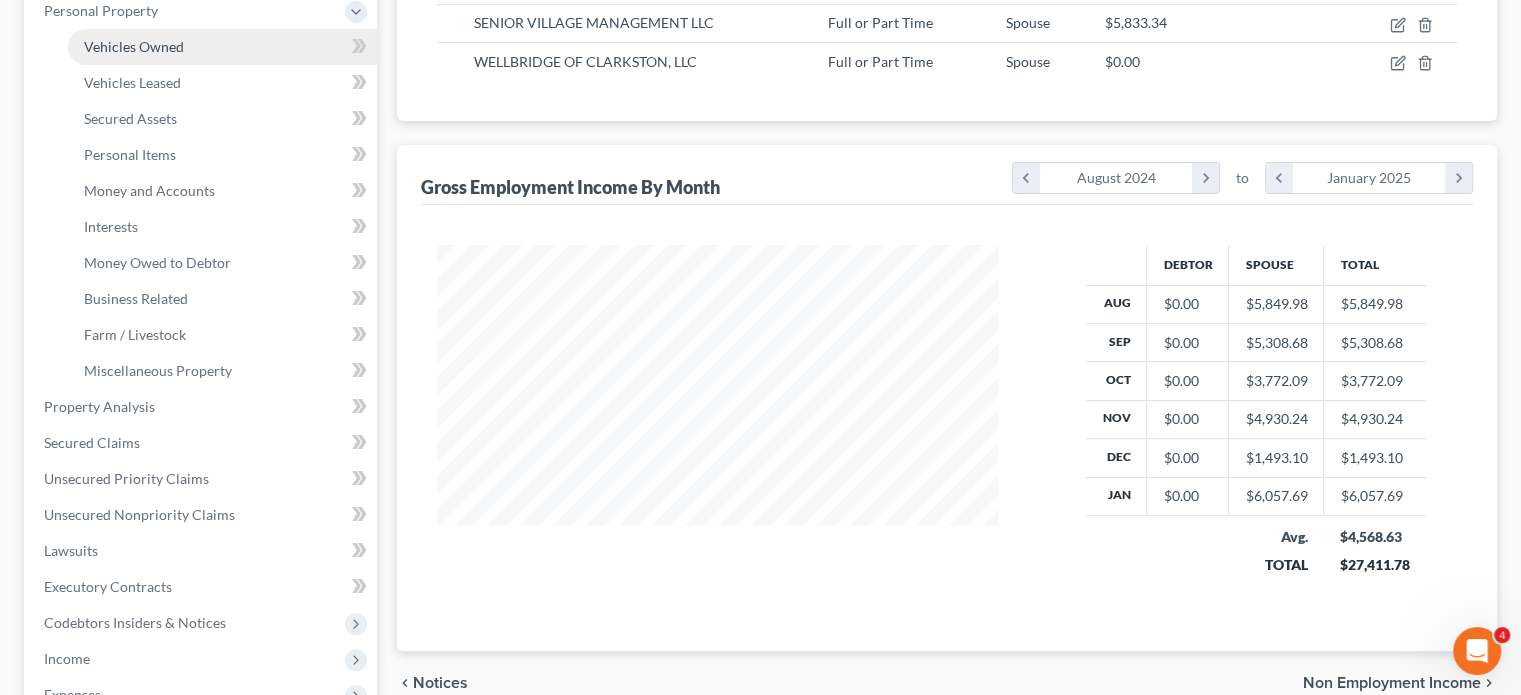 click on "Vehicles Owned" at bounding box center [222, 47] 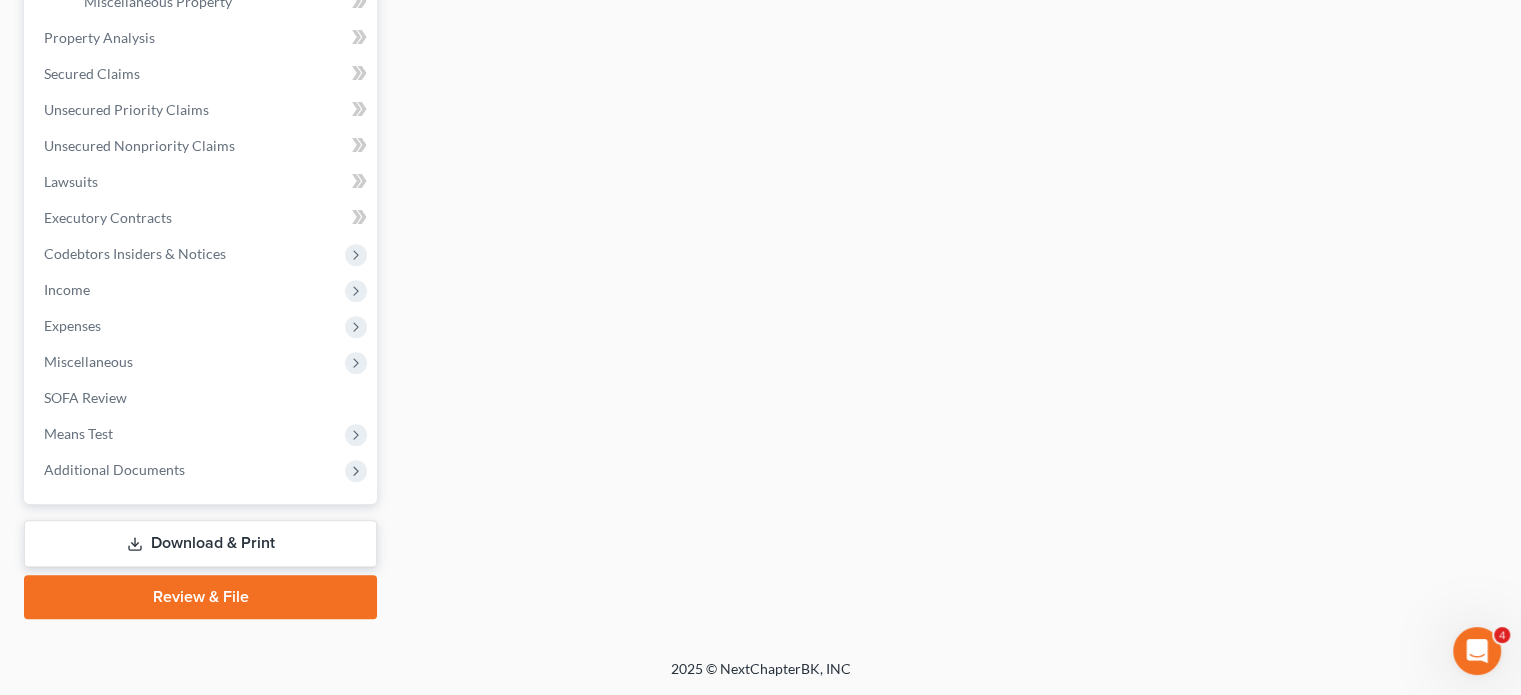 scroll, scrollTop: 0, scrollLeft: 0, axis: both 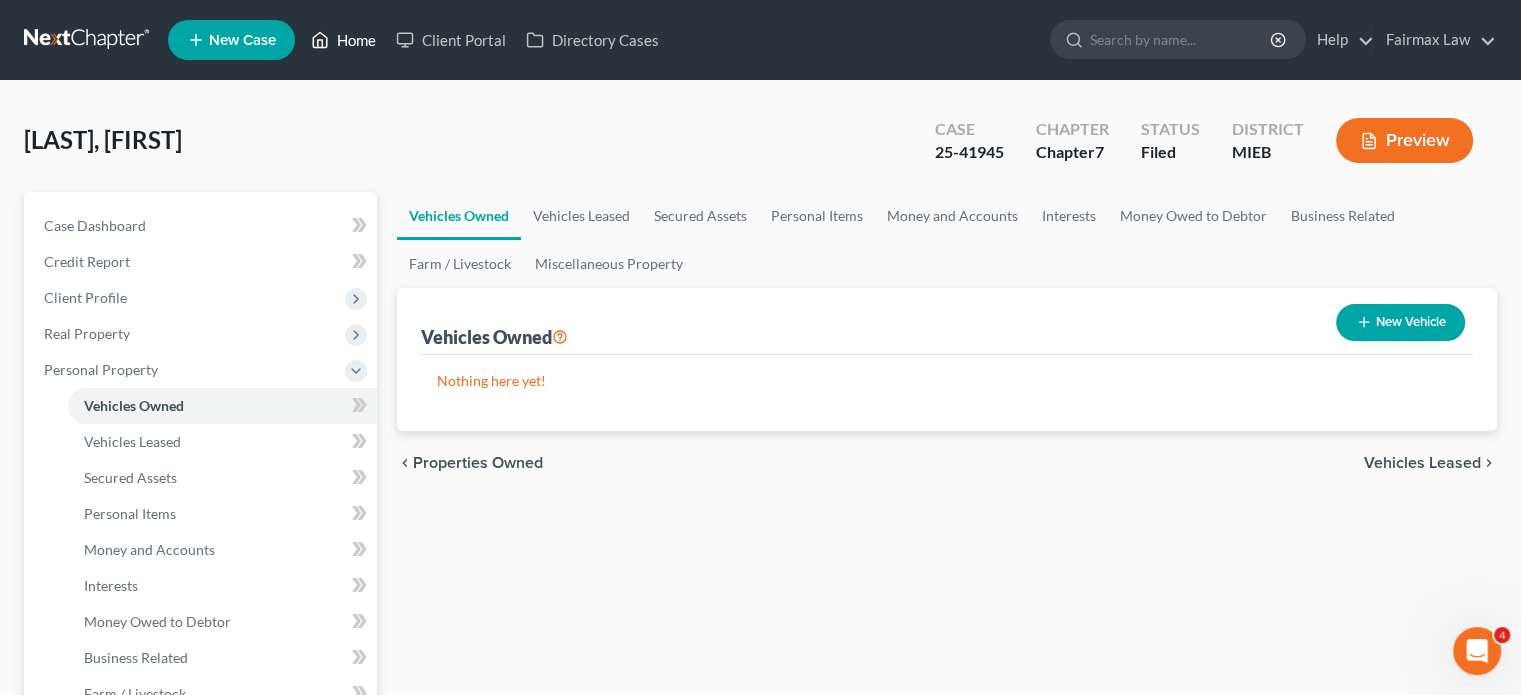 click on "Home" at bounding box center (343, 40) 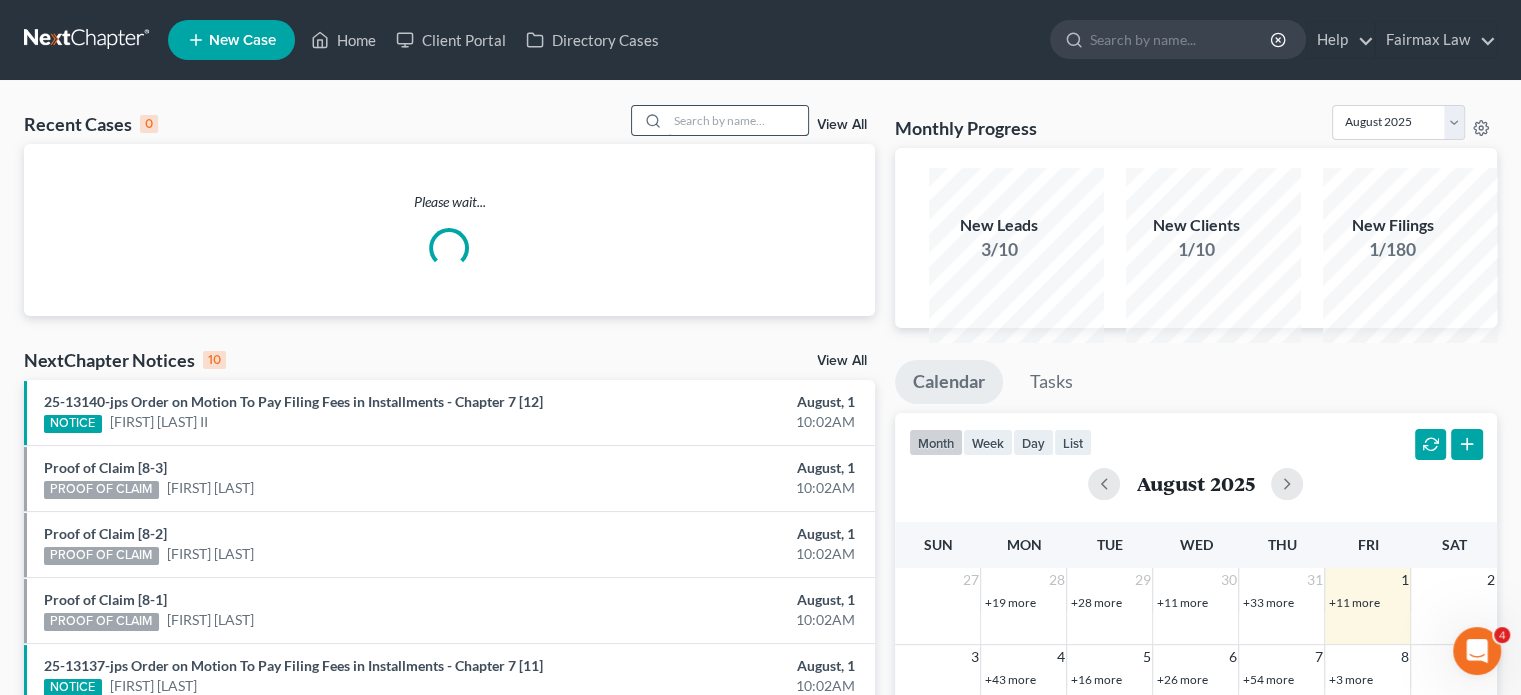 click at bounding box center (738, 120) 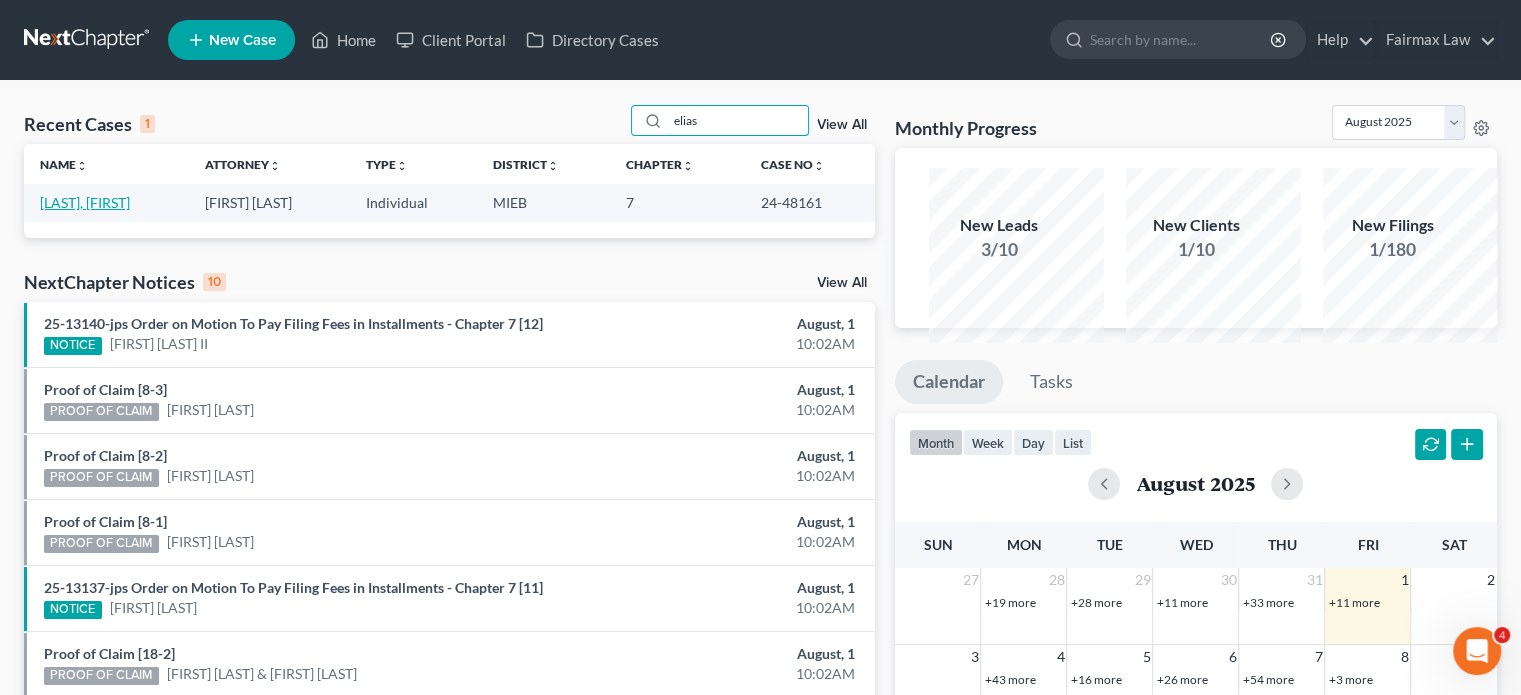 type on "elias" 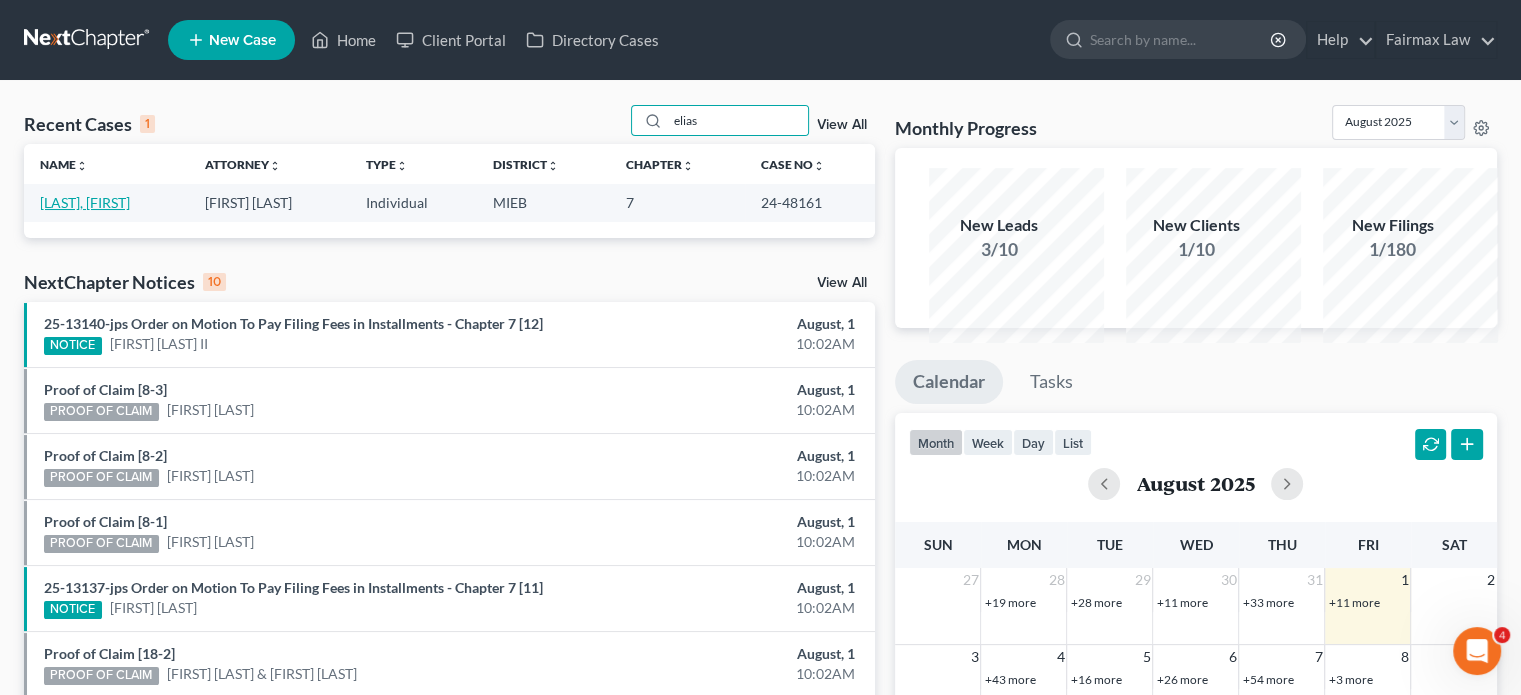 click on "[LAST], [FIRST]" at bounding box center (85, 202) 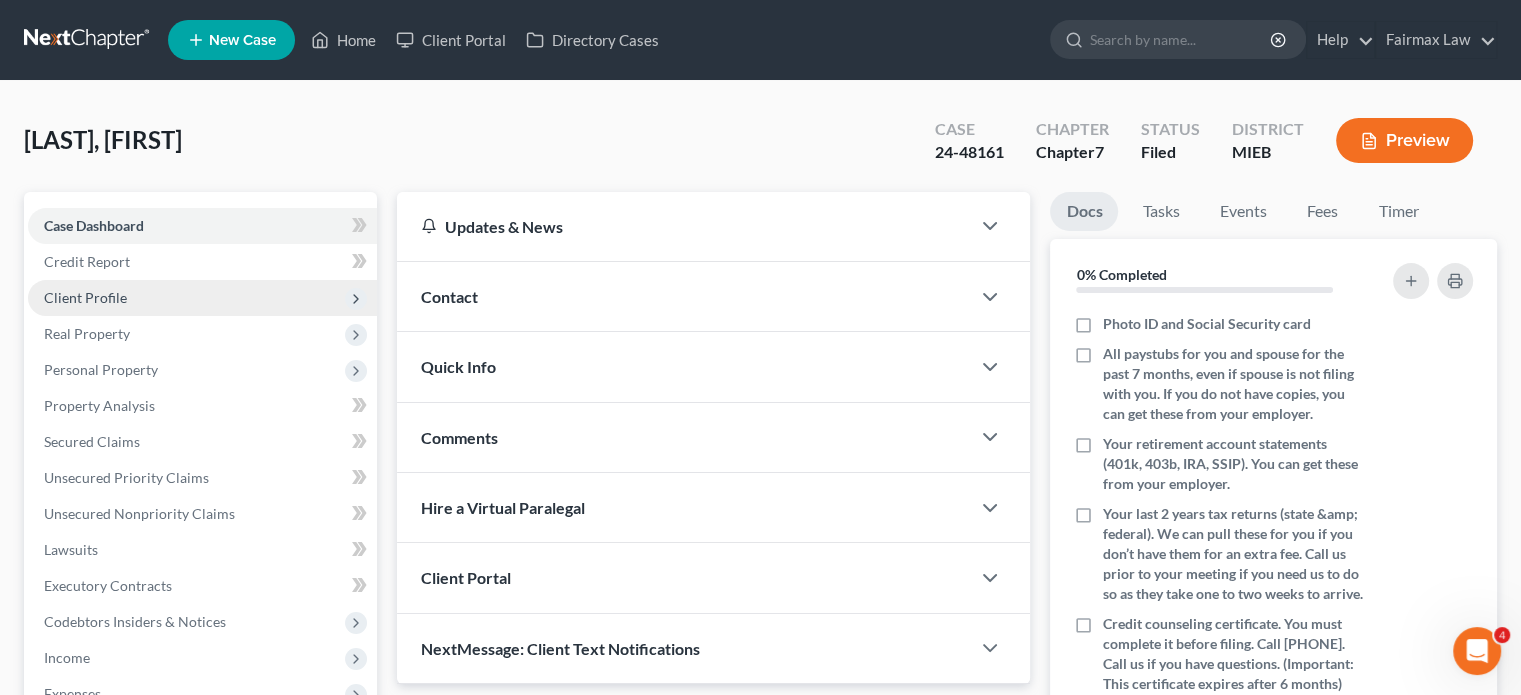 click on "Client Profile" at bounding box center [202, 298] 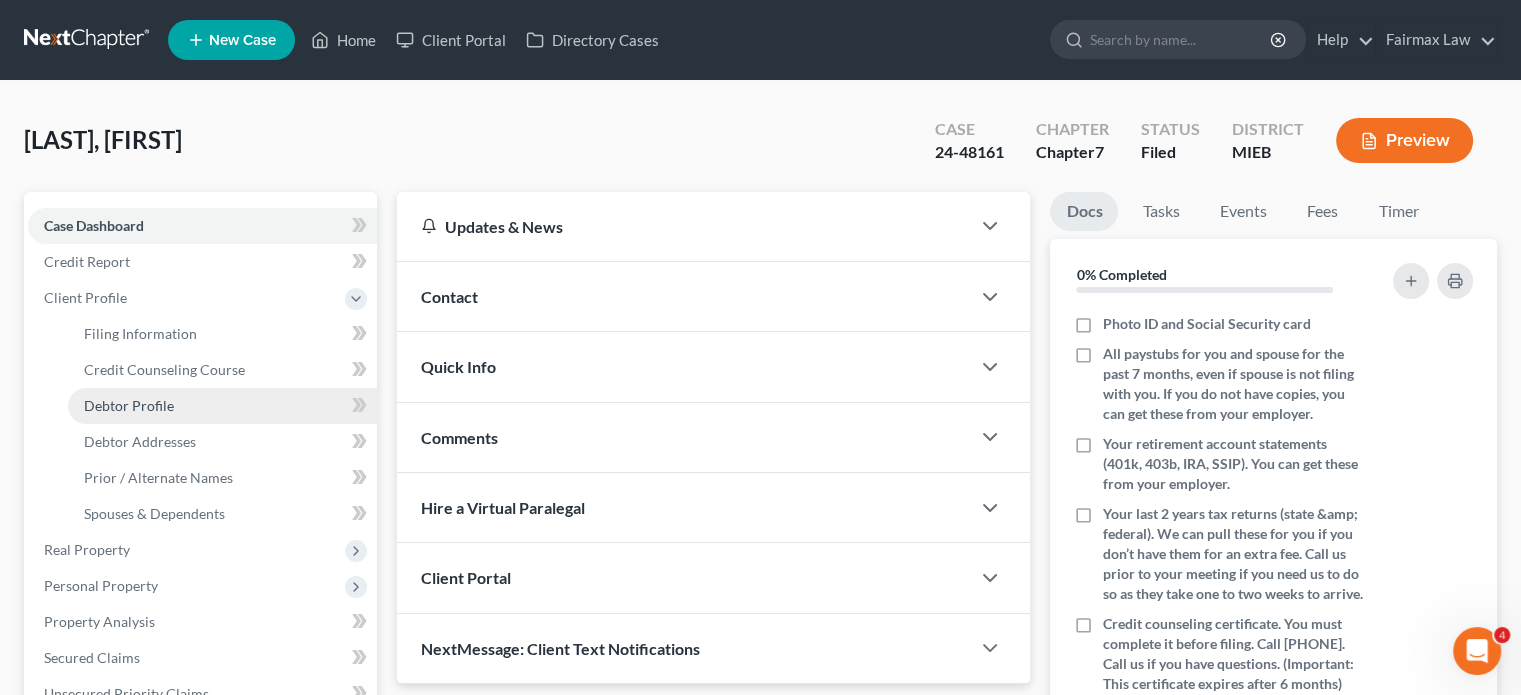 click on "Debtor Profile" at bounding box center [222, 406] 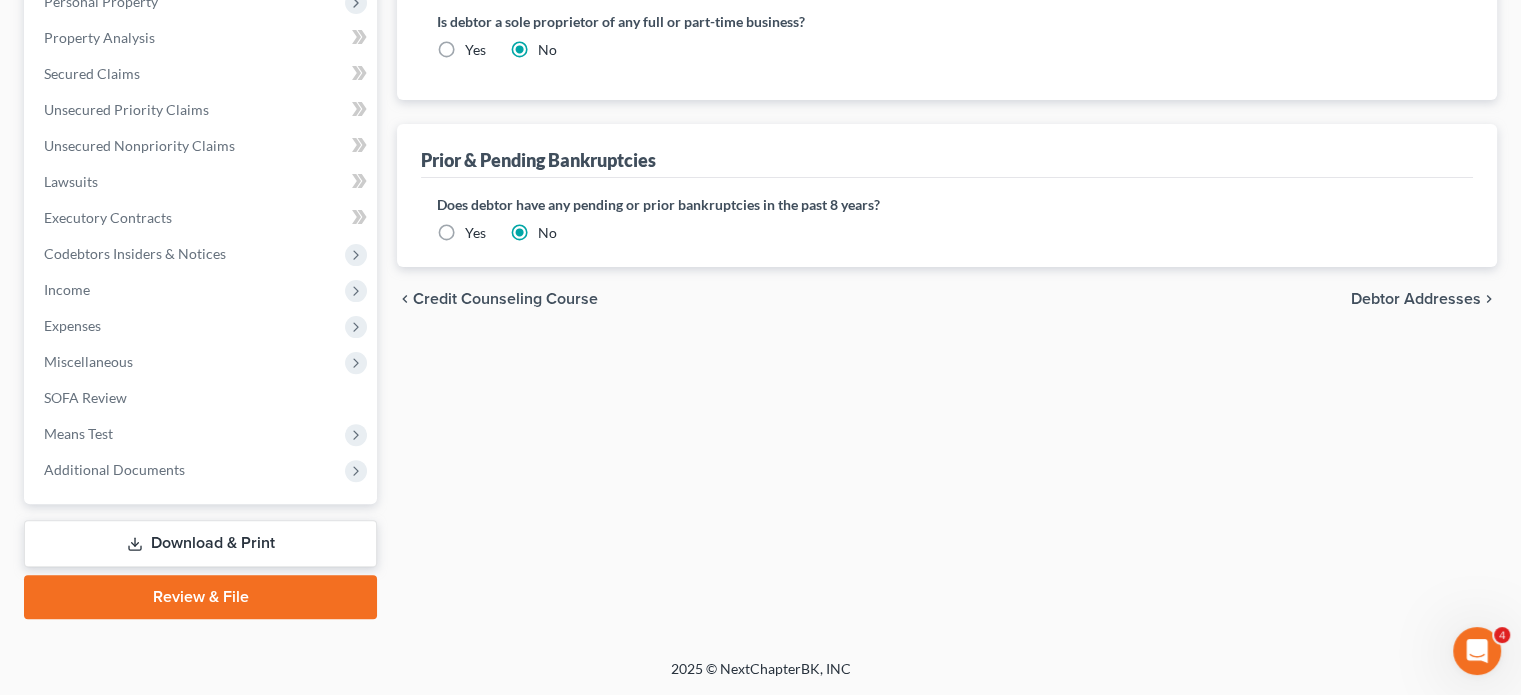 scroll, scrollTop: 848, scrollLeft: 0, axis: vertical 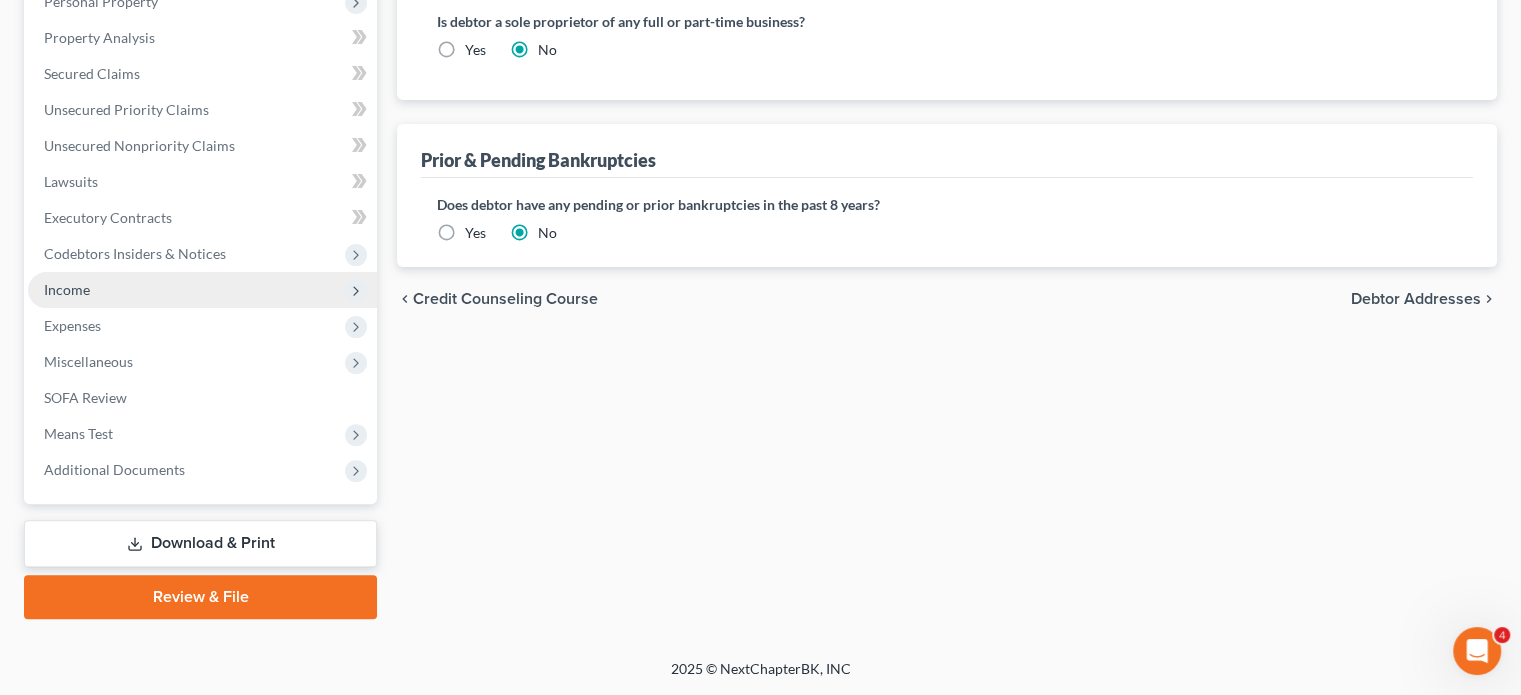 click on "Income" at bounding box center (202, 290) 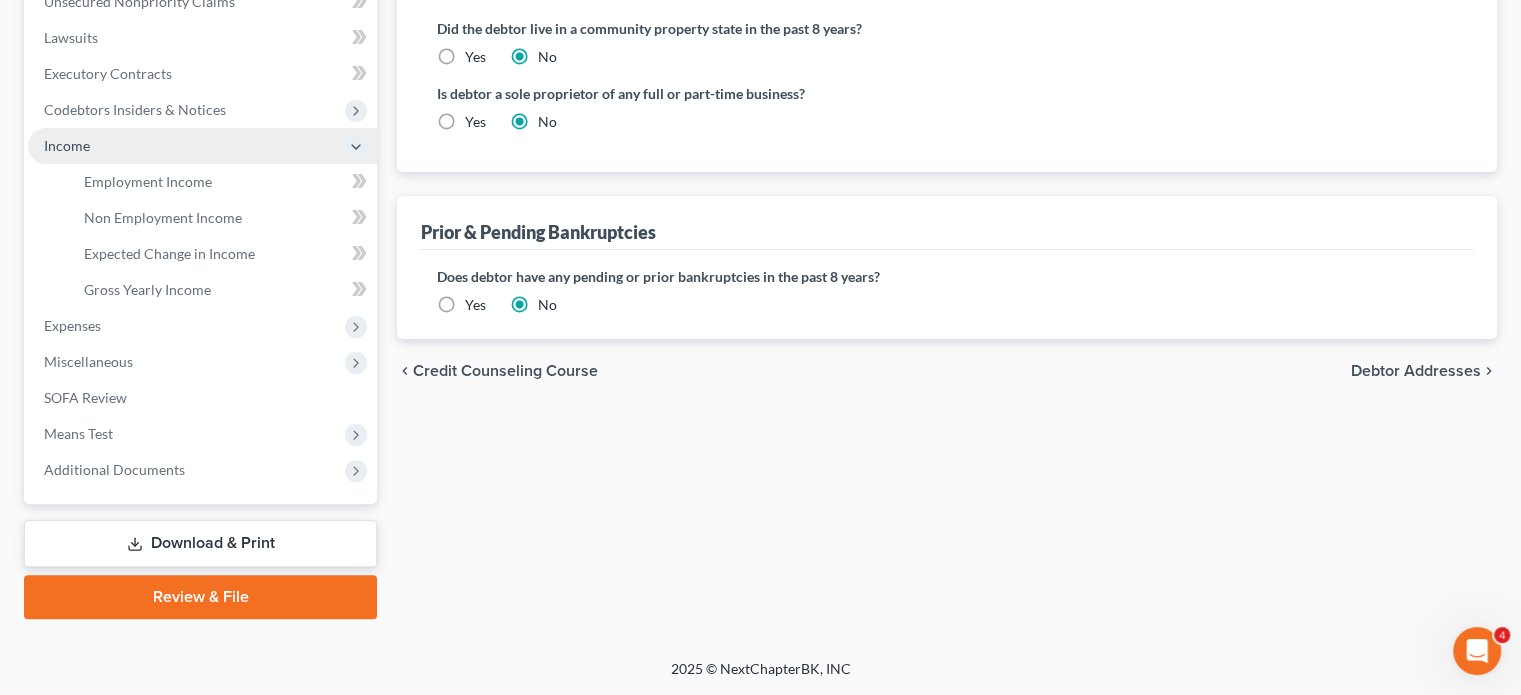 scroll, scrollTop: 577, scrollLeft: 0, axis: vertical 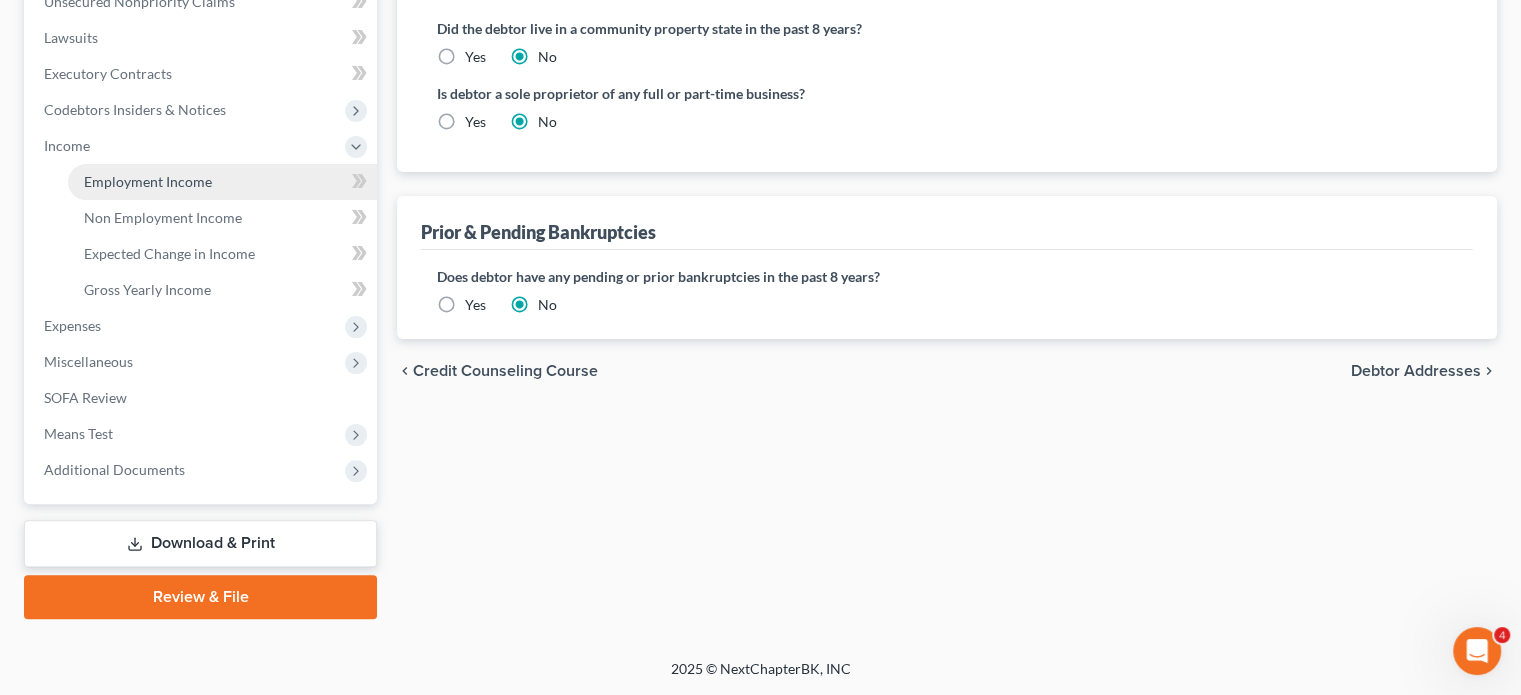 click on "Employment Income" at bounding box center [148, 181] 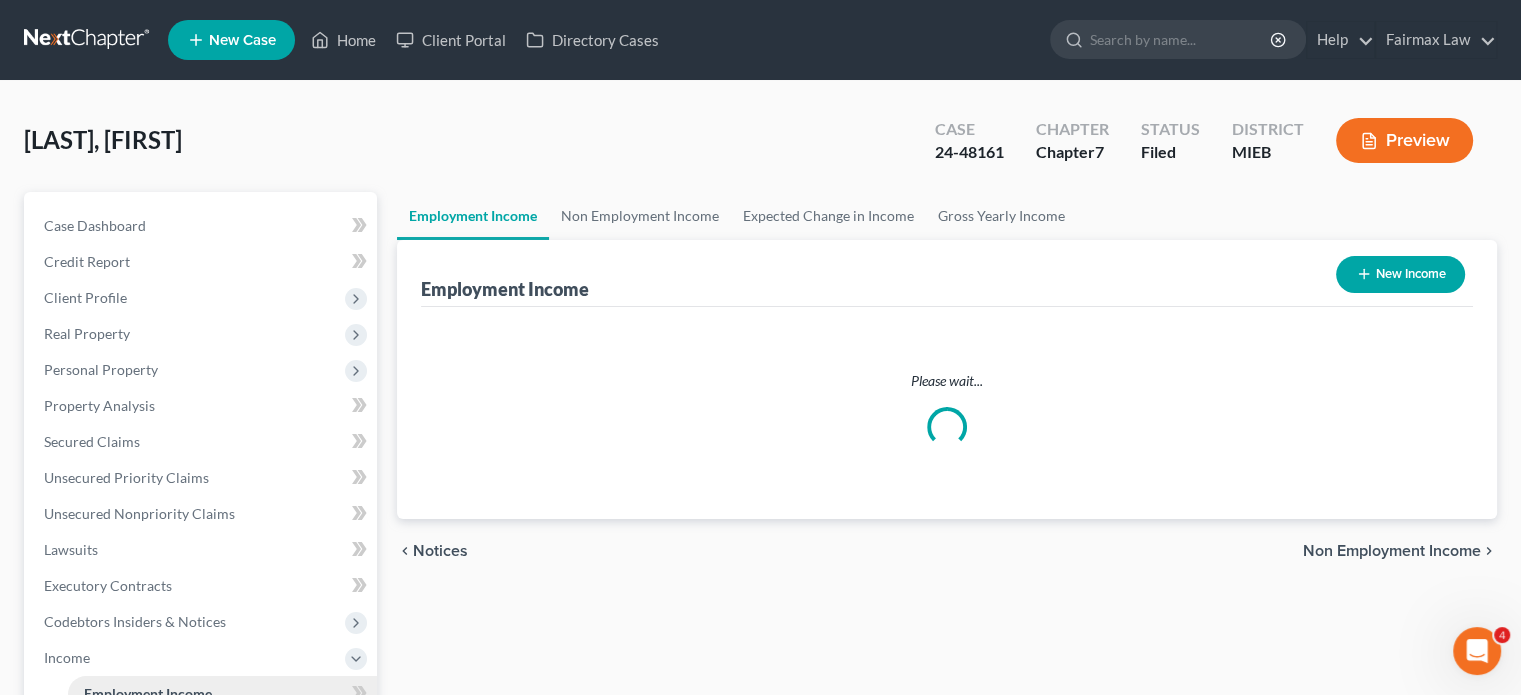 scroll, scrollTop: 0, scrollLeft: 0, axis: both 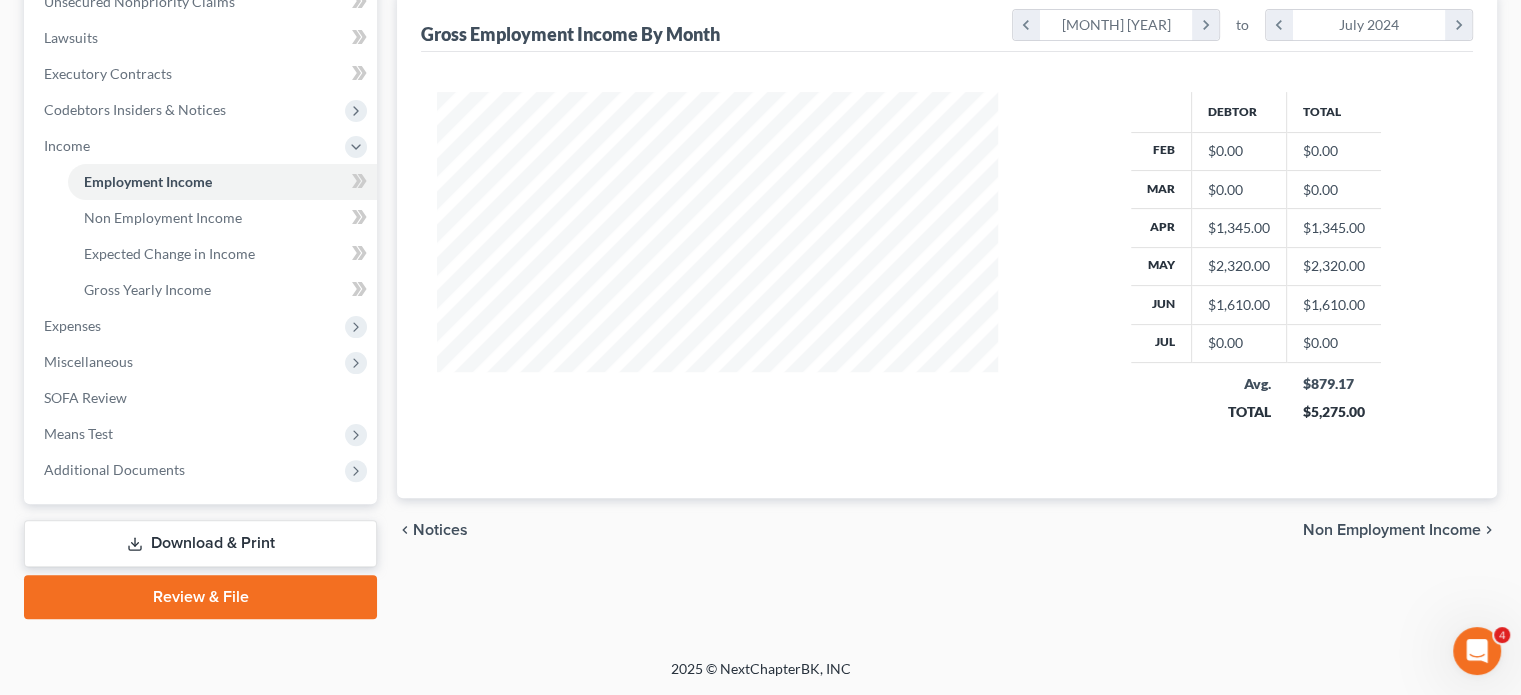 click at bounding box center [726, 271] 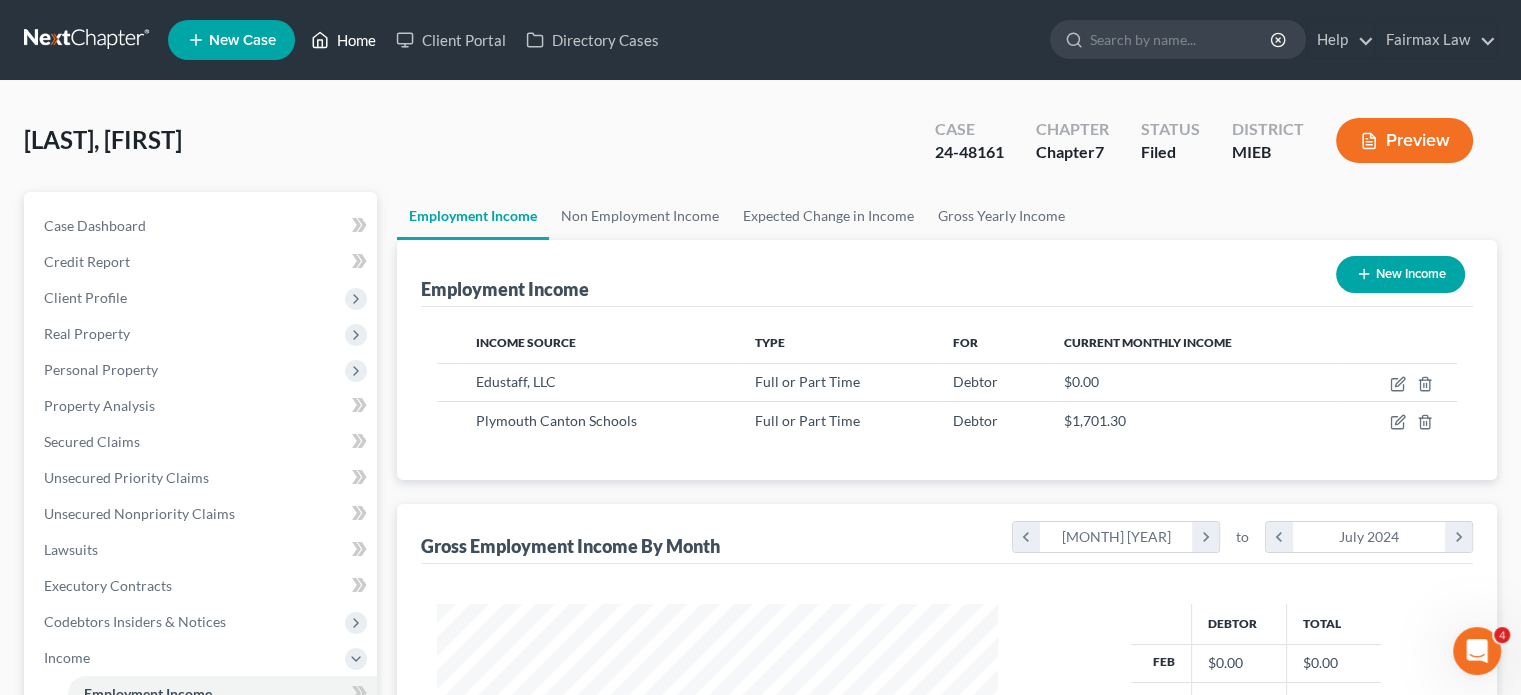 click on "Home" at bounding box center [343, 40] 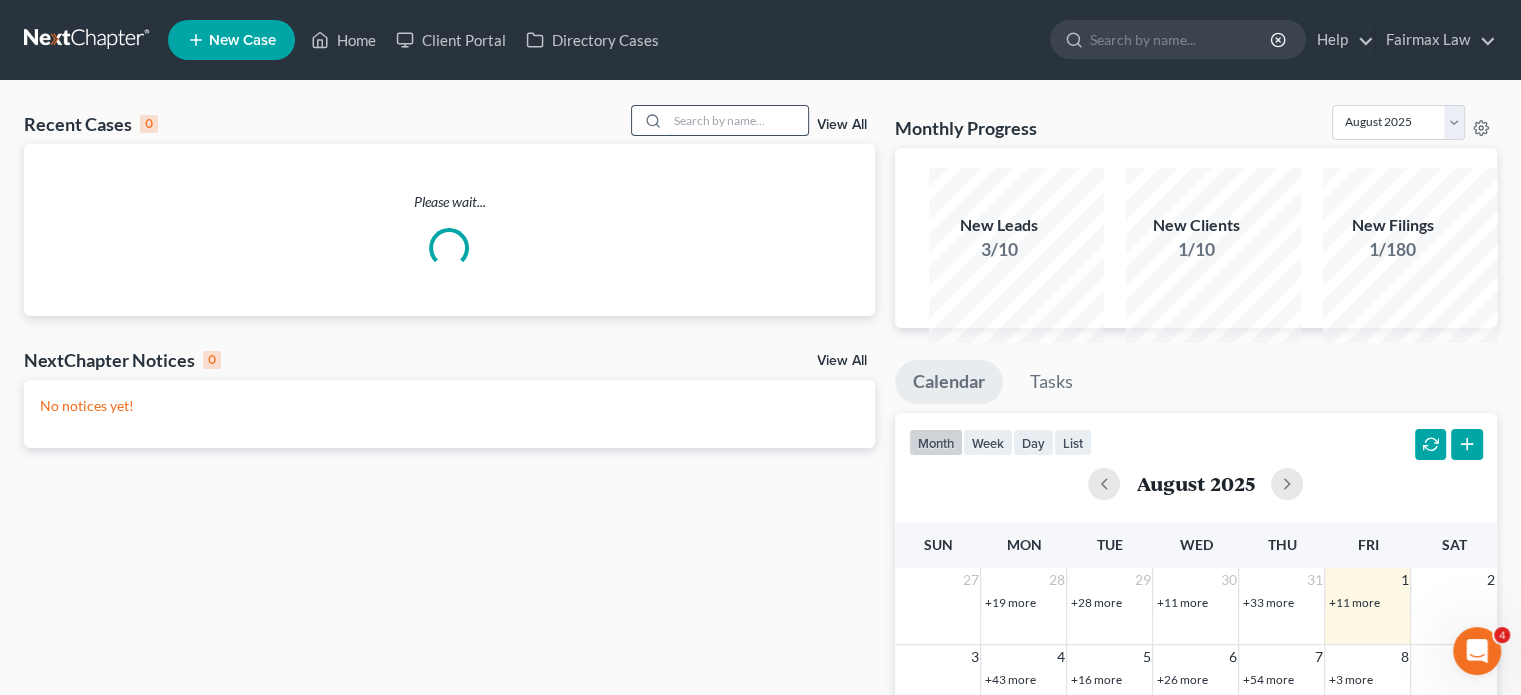click at bounding box center (738, 120) 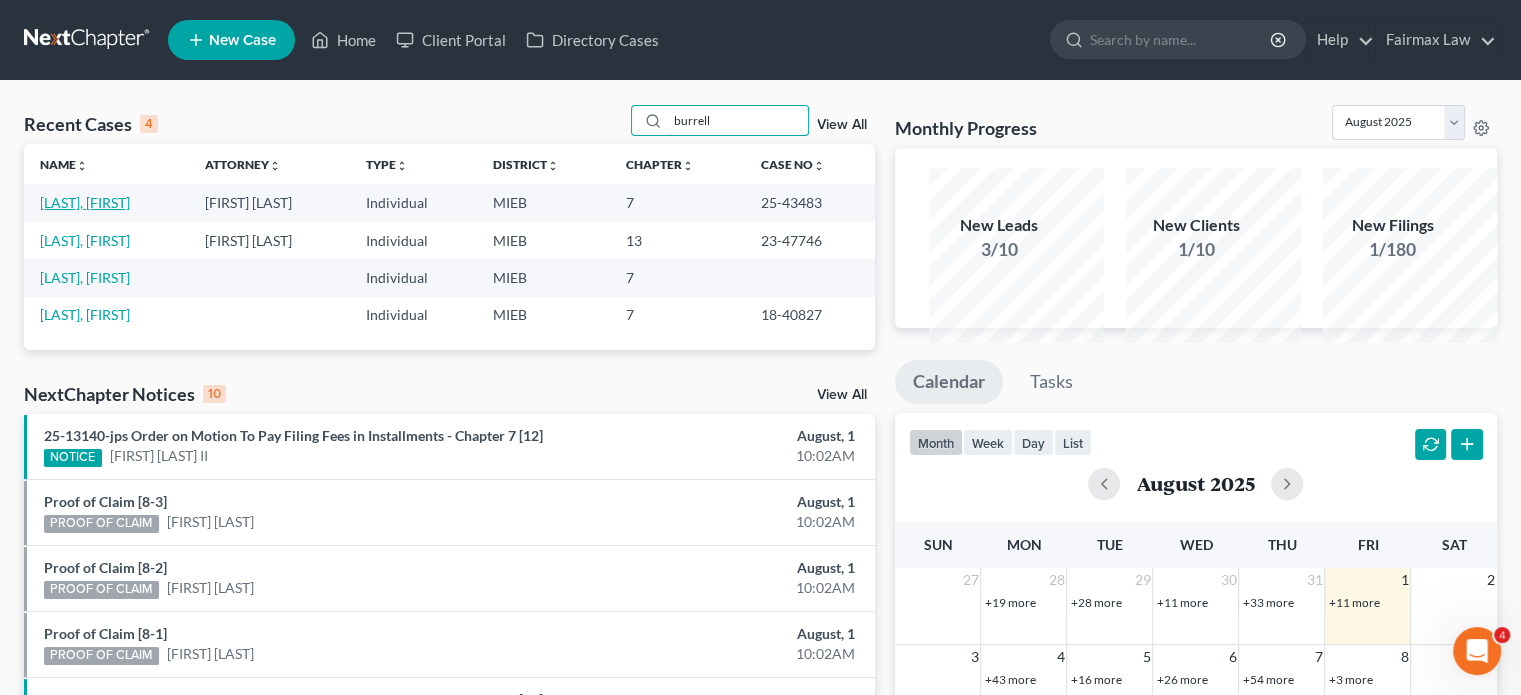 type on "burrell" 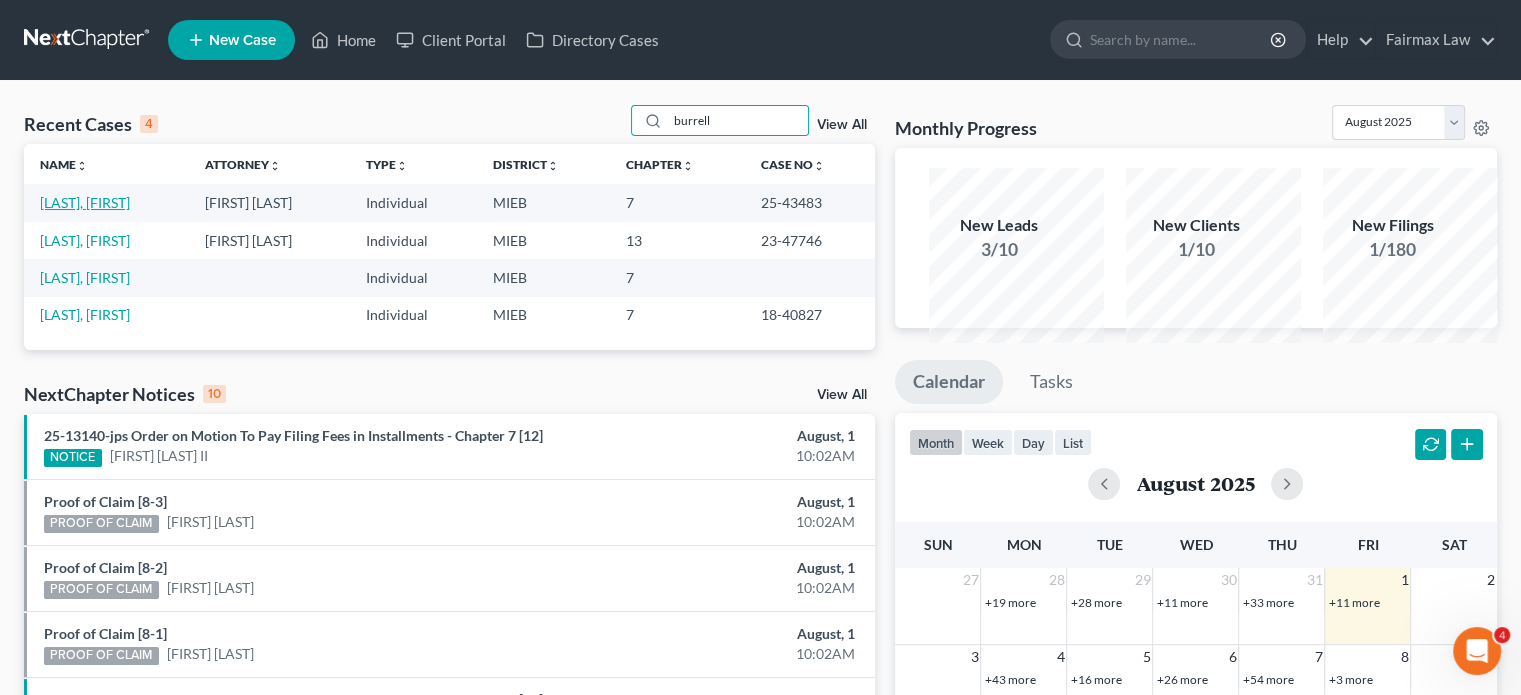 click on "[LAST], [FIRST]" at bounding box center [85, 202] 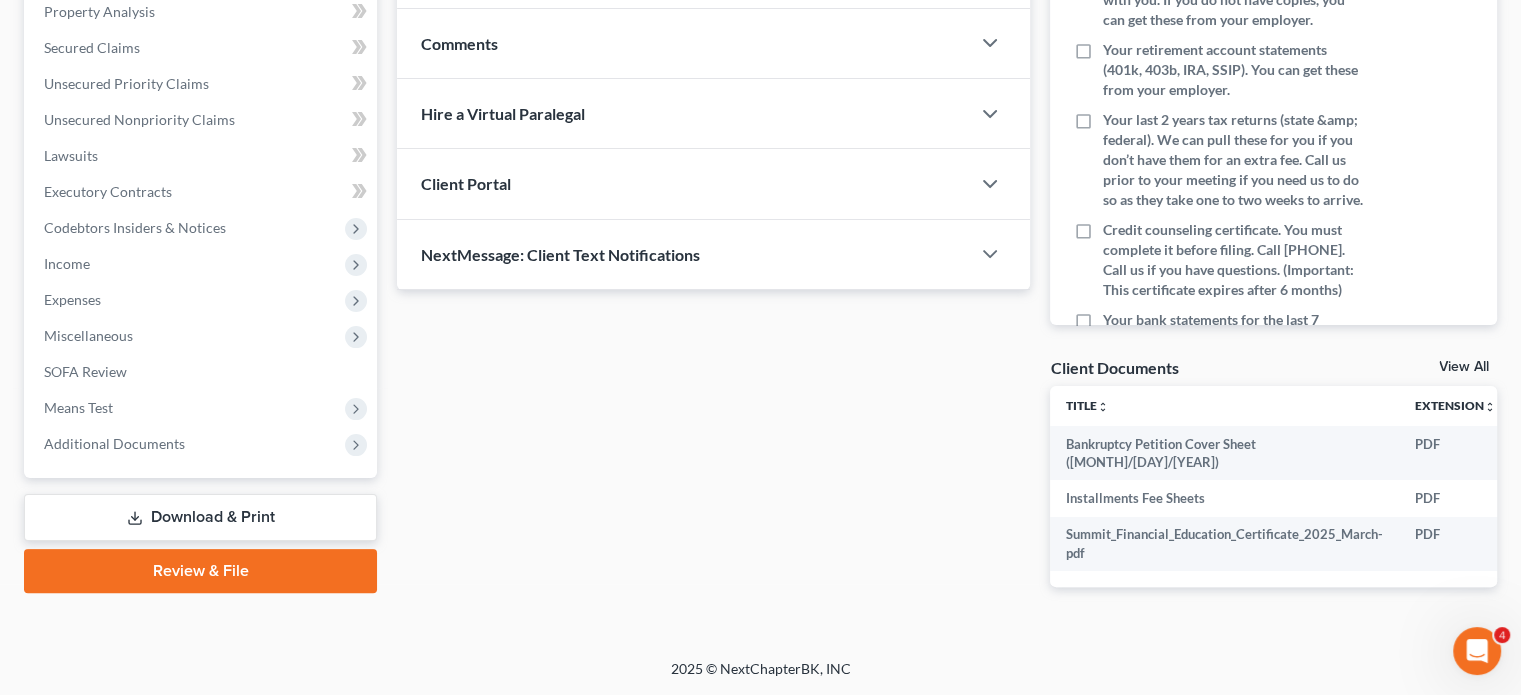 scroll, scrollTop: 712, scrollLeft: 0, axis: vertical 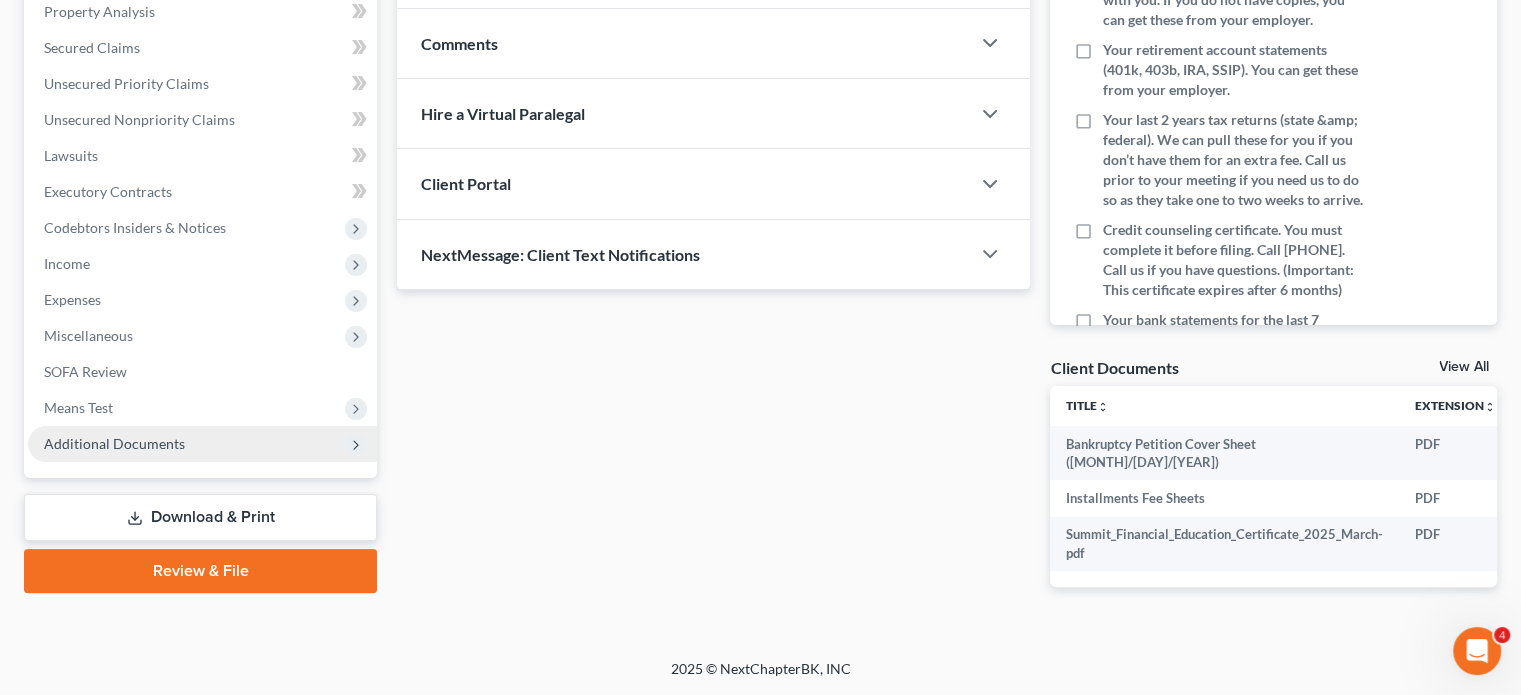 click on "Additional Documents" at bounding box center [114, 443] 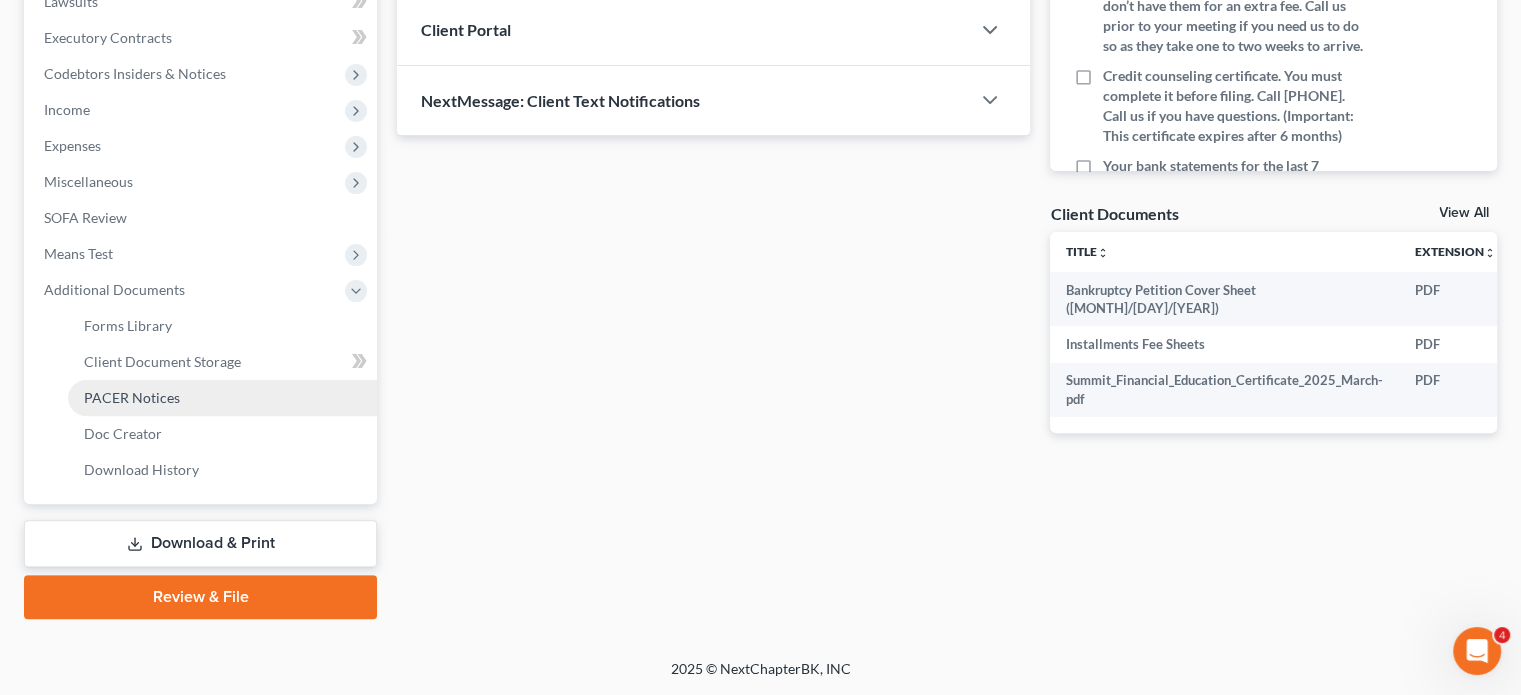 click on "PACER Notices" at bounding box center [222, 398] 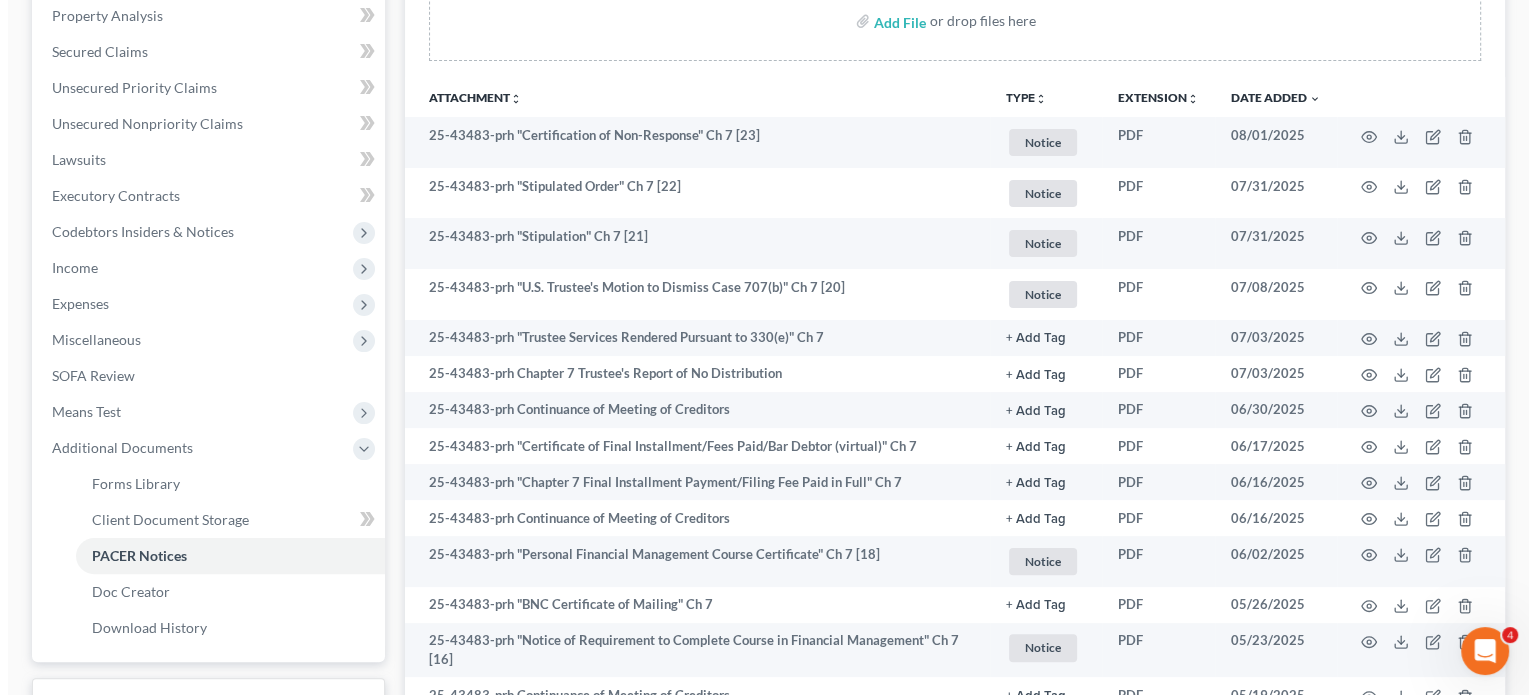scroll, scrollTop: 394, scrollLeft: 0, axis: vertical 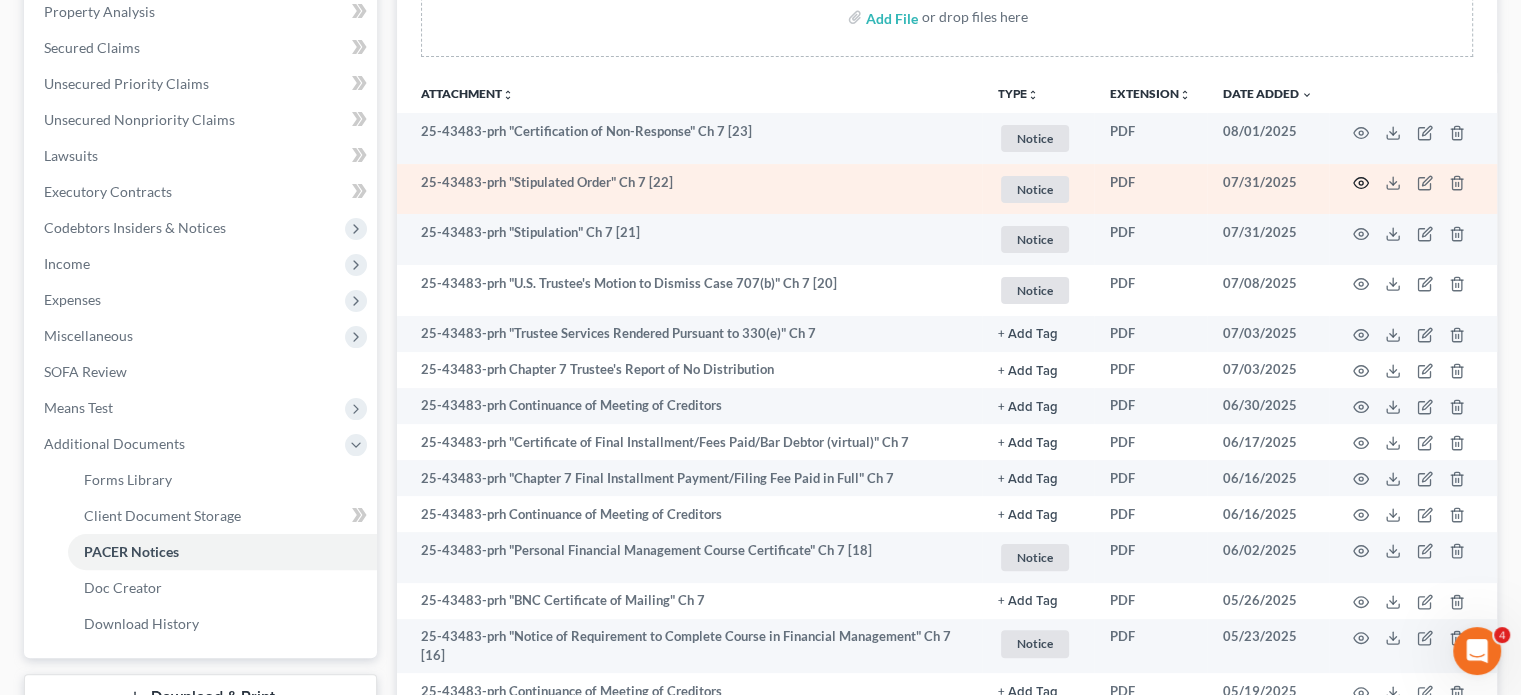 click 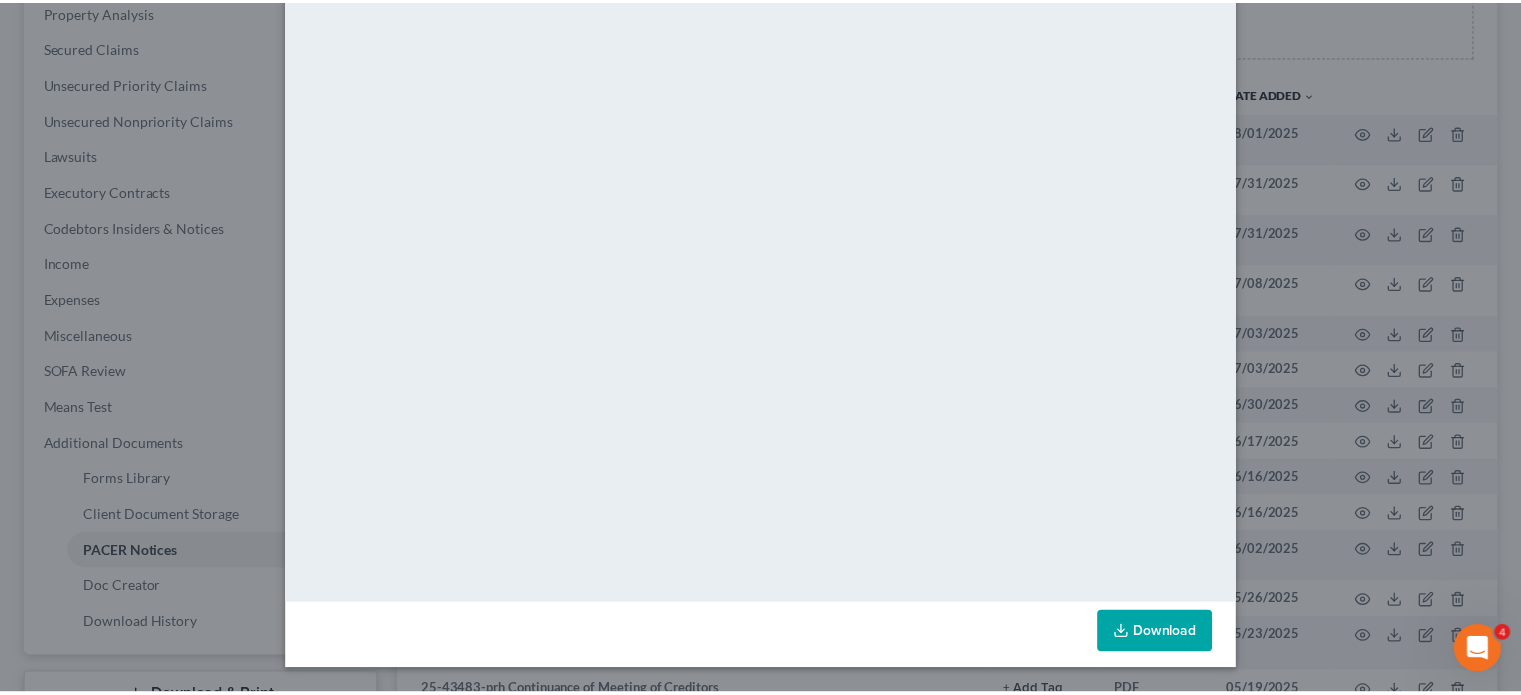 scroll, scrollTop: 0, scrollLeft: 0, axis: both 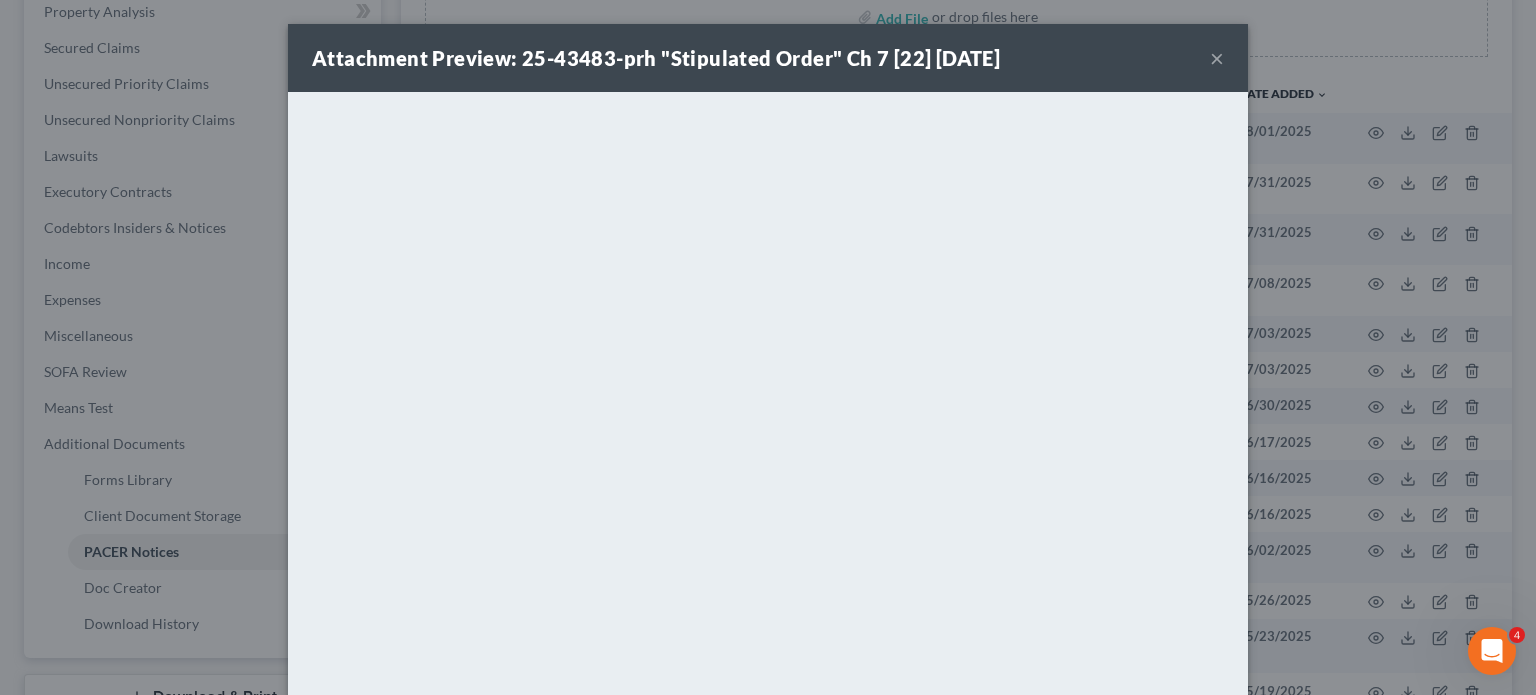 click on "×" at bounding box center [1217, 58] 